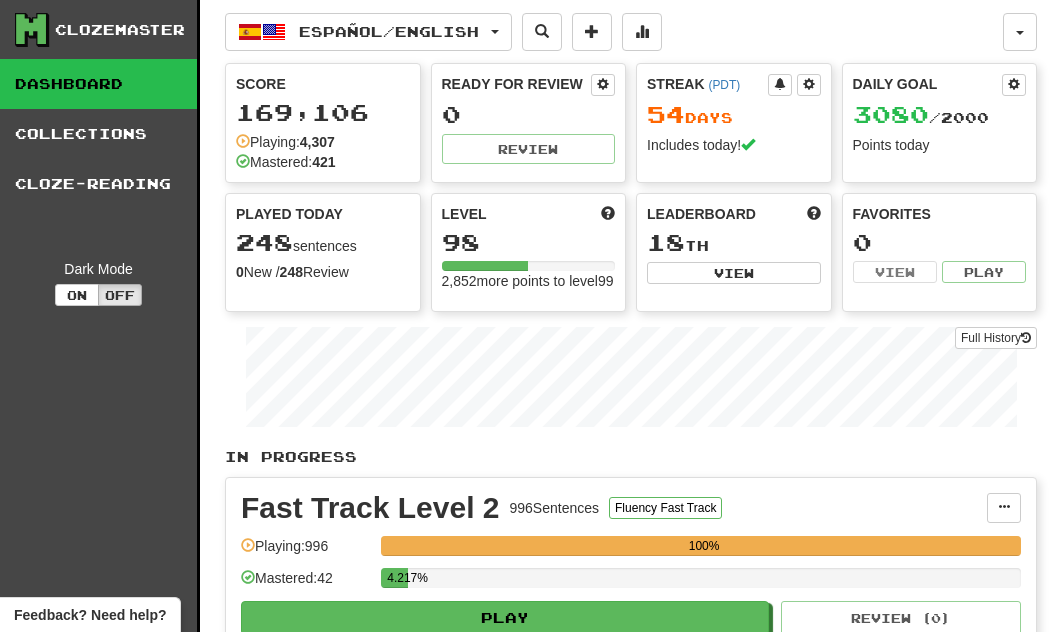 scroll, scrollTop: 93, scrollLeft: 0, axis: vertical 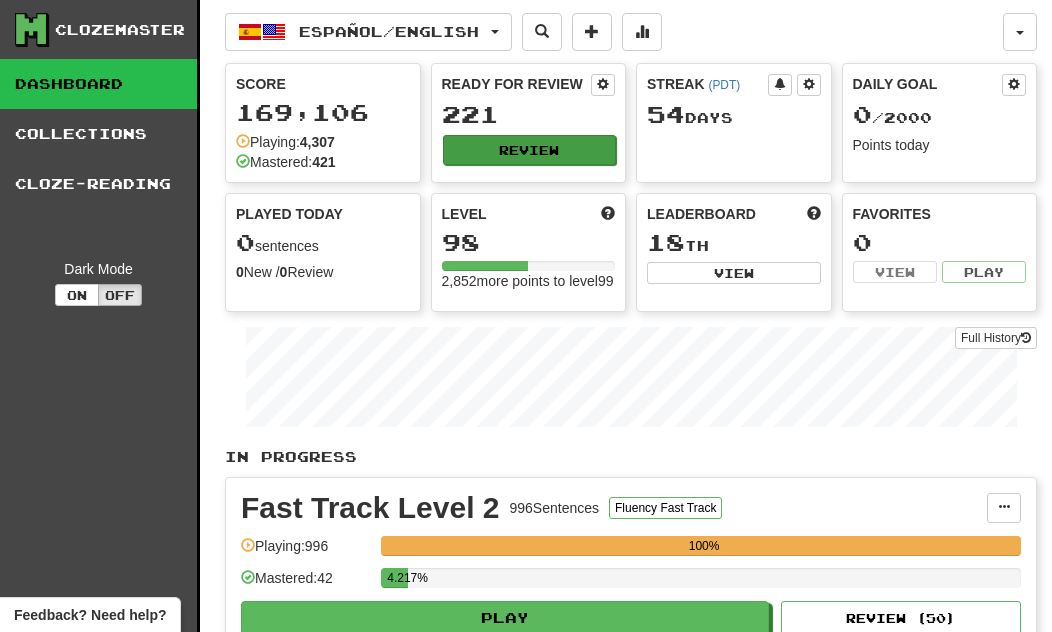 click on "Review" at bounding box center (530, 150) 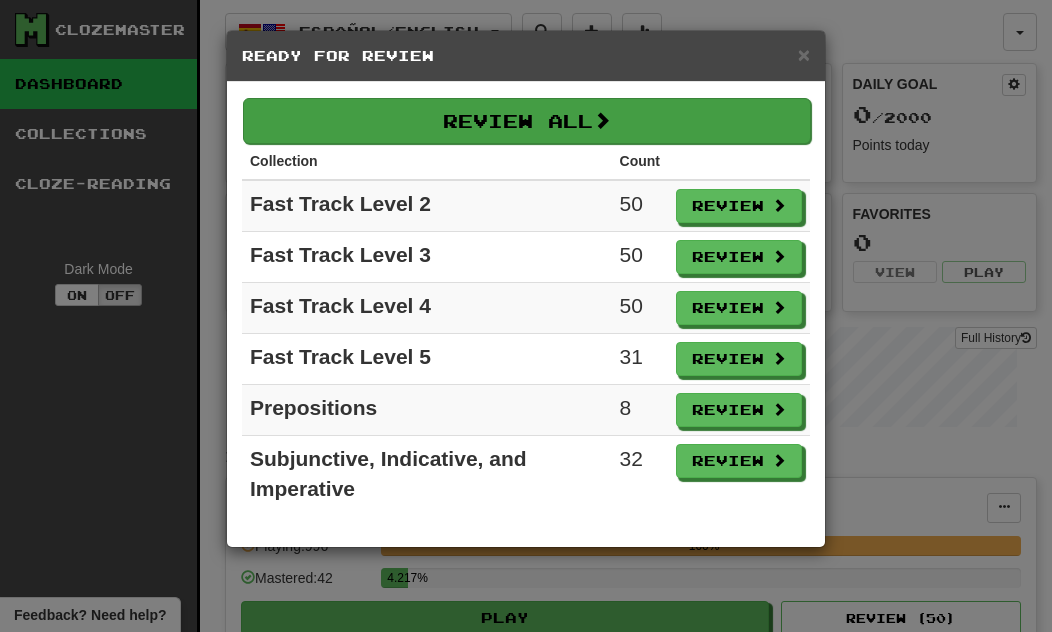 click on "Review All" at bounding box center [527, 121] 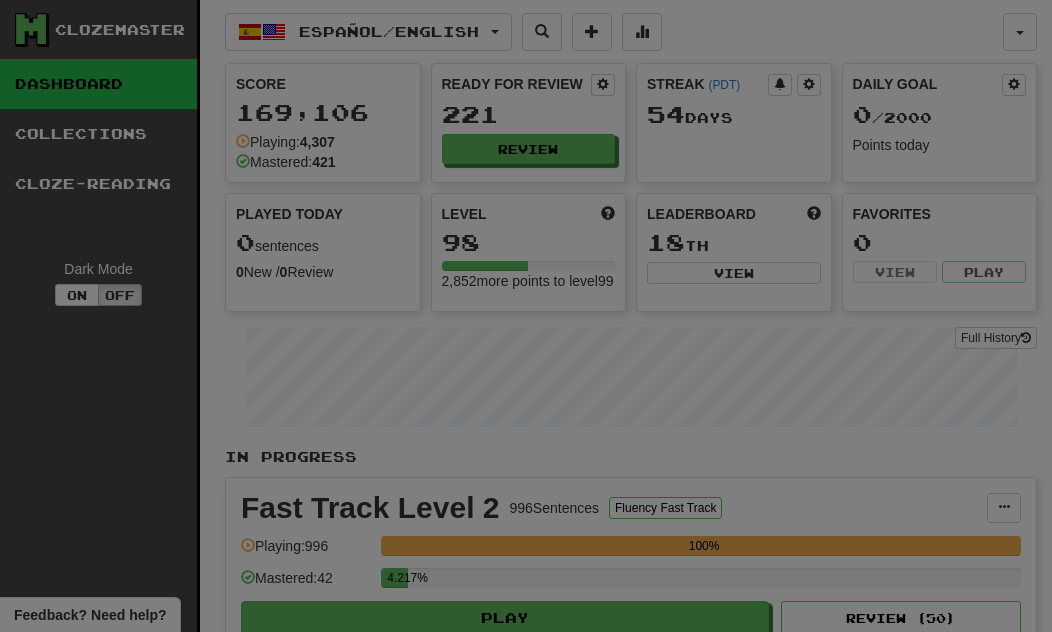 select on "**" 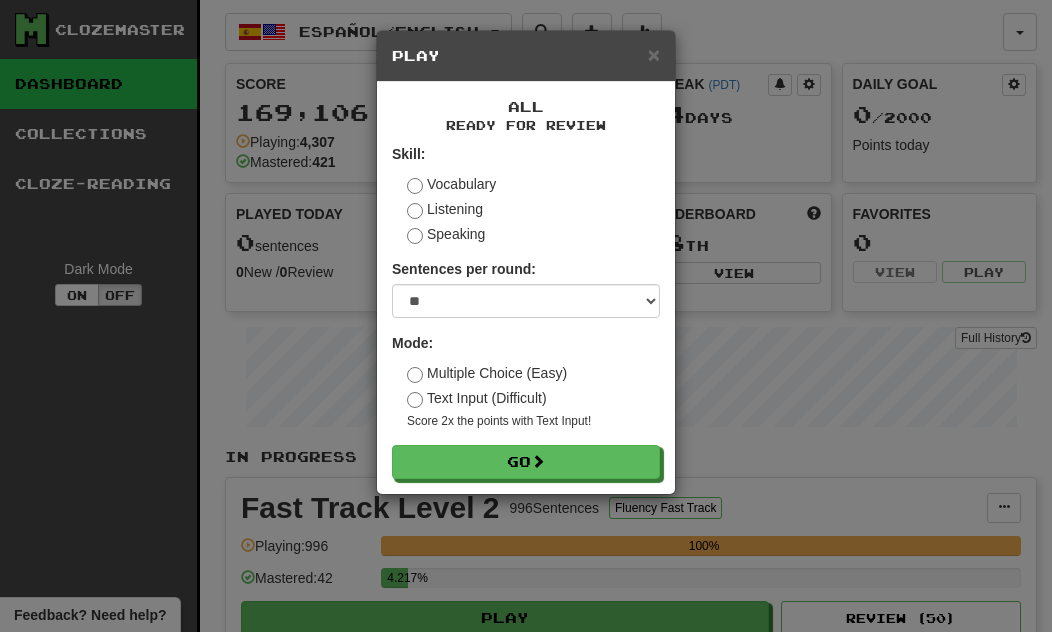 click on "Text Input (Difficult)" at bounding box center (477, 398) 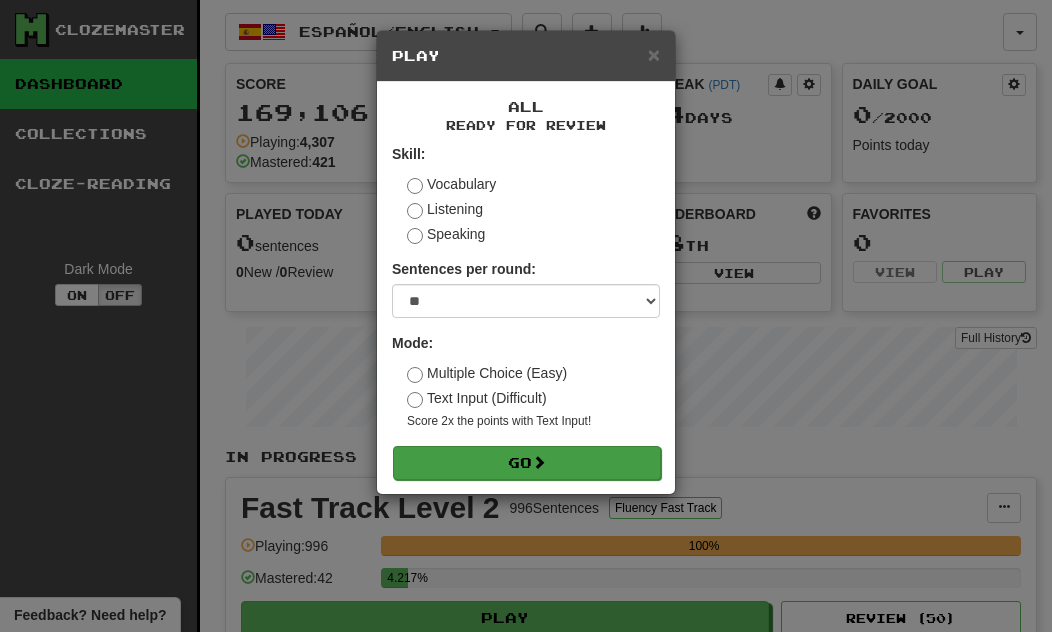 click on "Go" at bounding box center [527, 463] 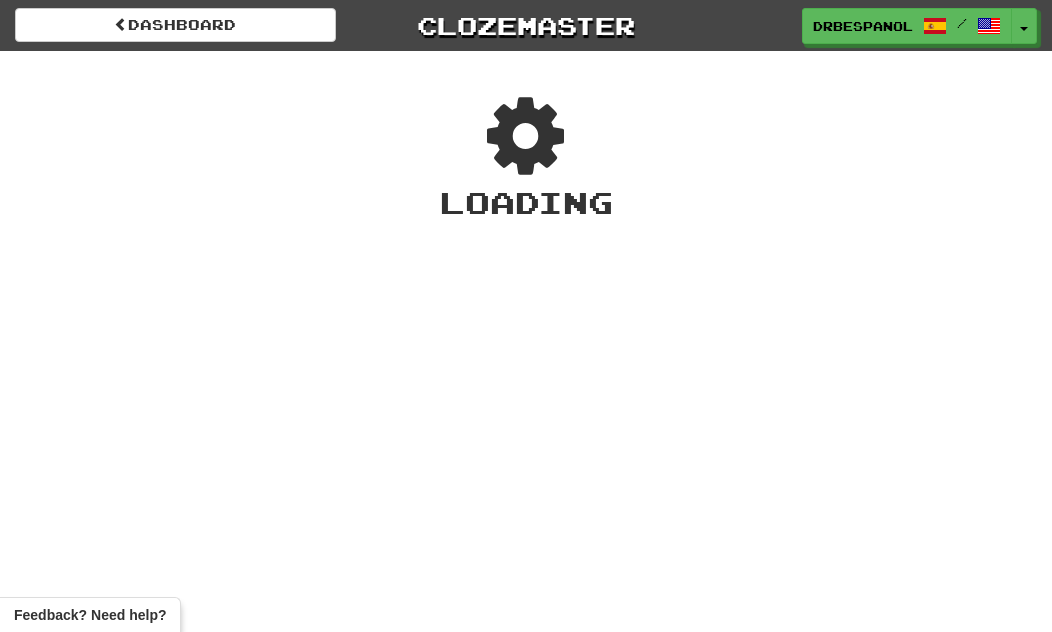 scroll, scrollTop: 0, scrollLeft: 0, axis: both 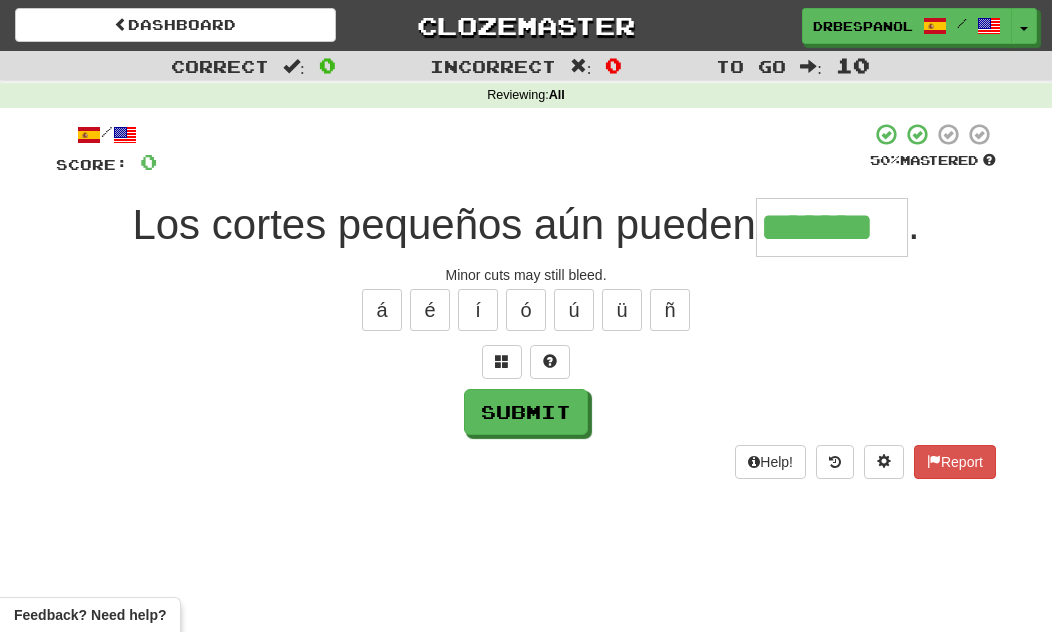type on "*******" 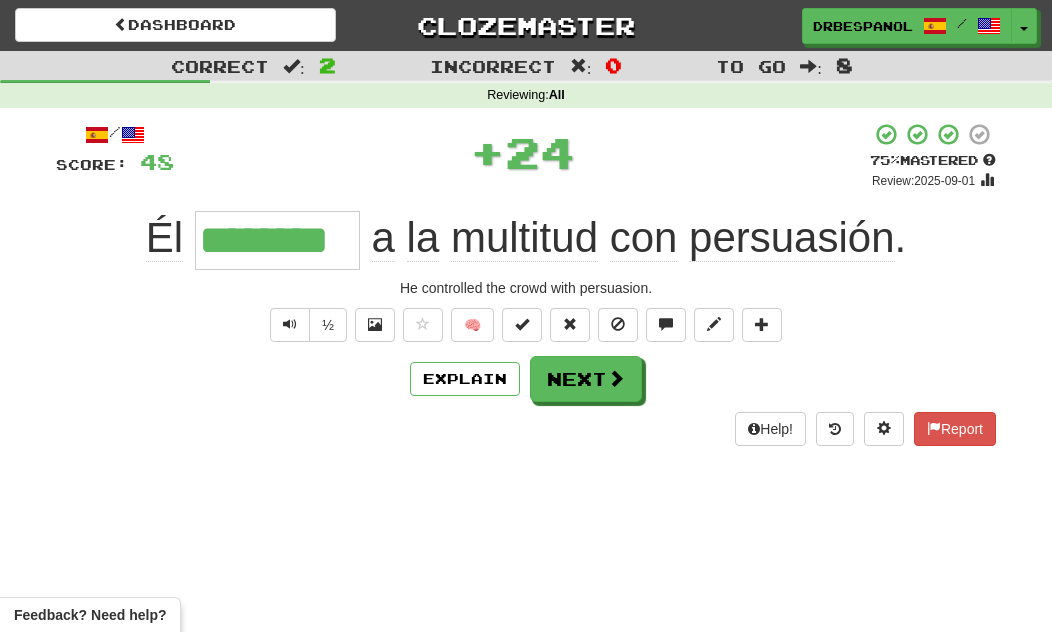 type on "********" 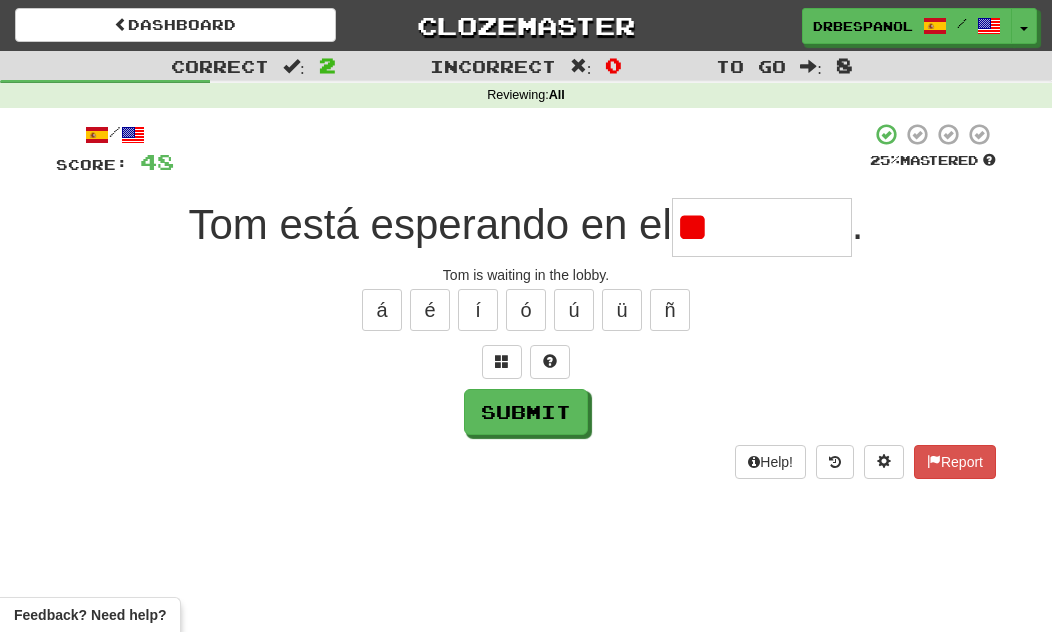 type on "*" 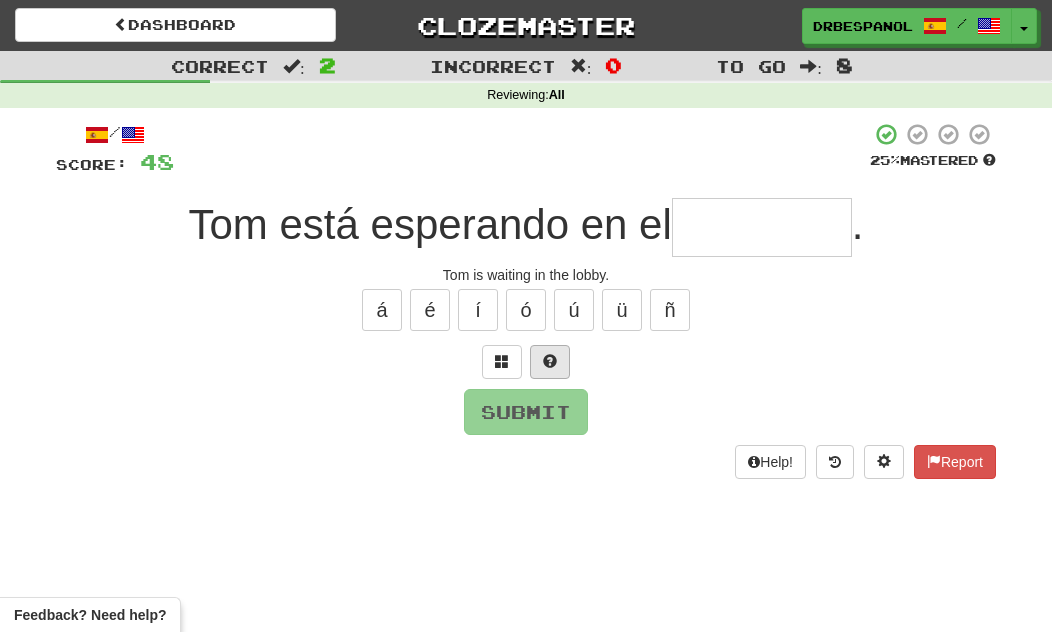 click at bounding box center [550, 362] 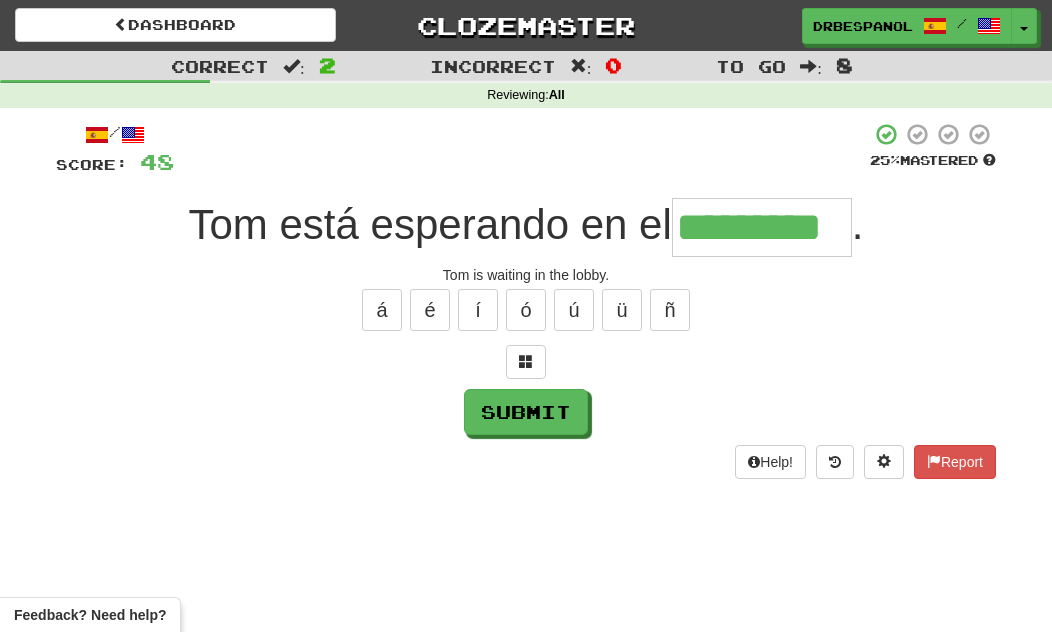 type on "*********" 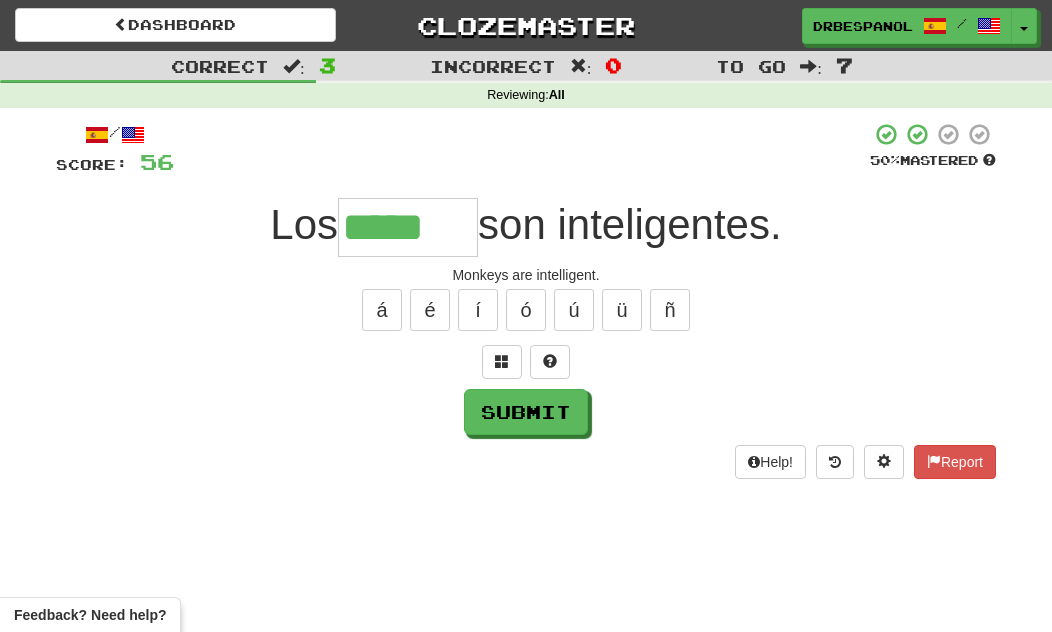type on "*****" 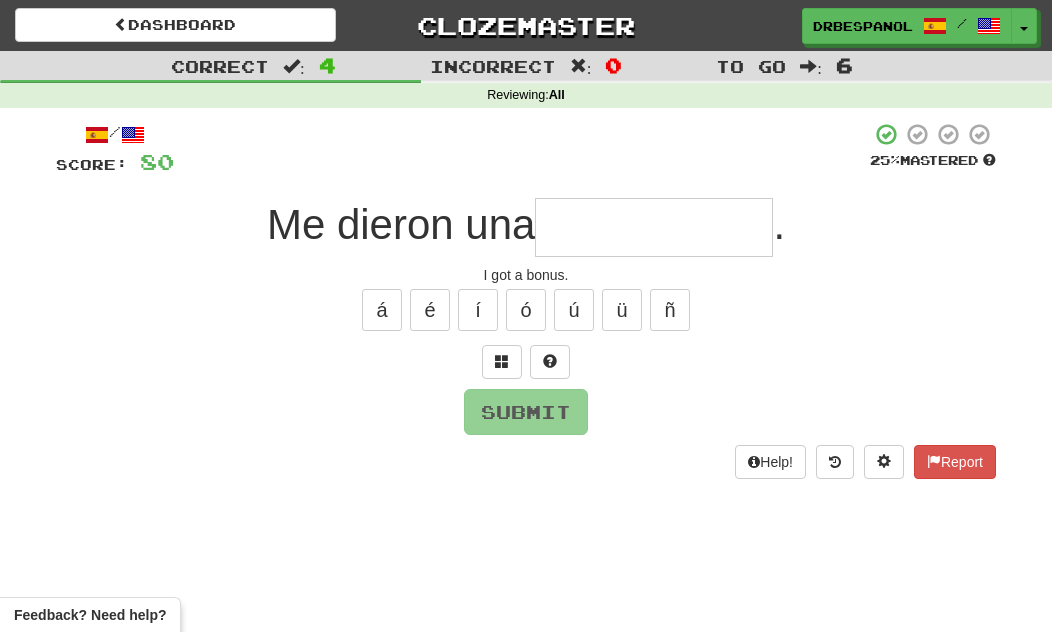 type on "*" 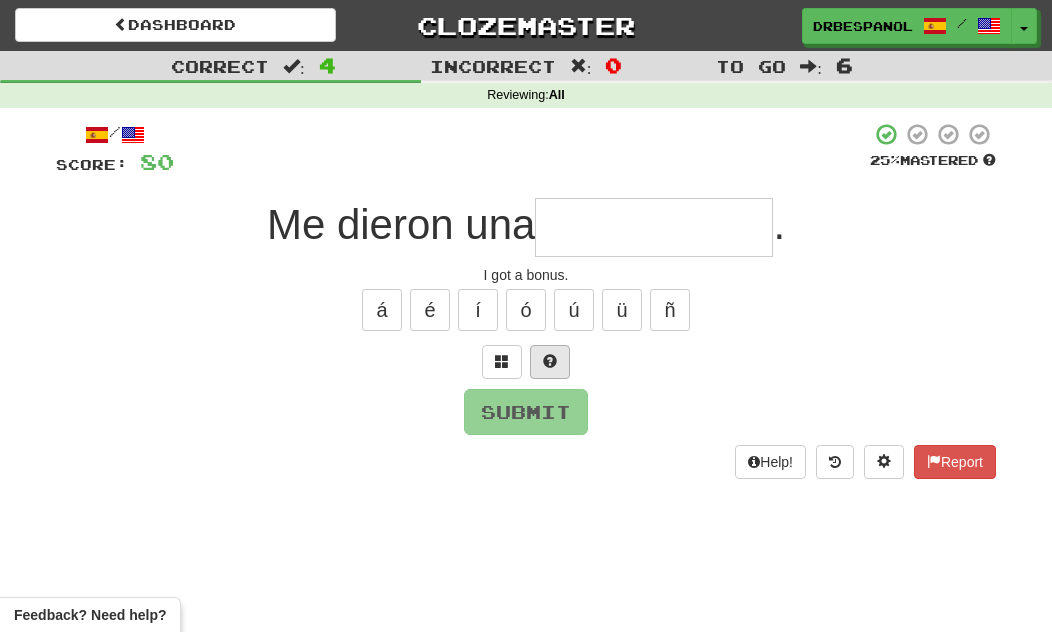 click at bounding box center [550, 362] 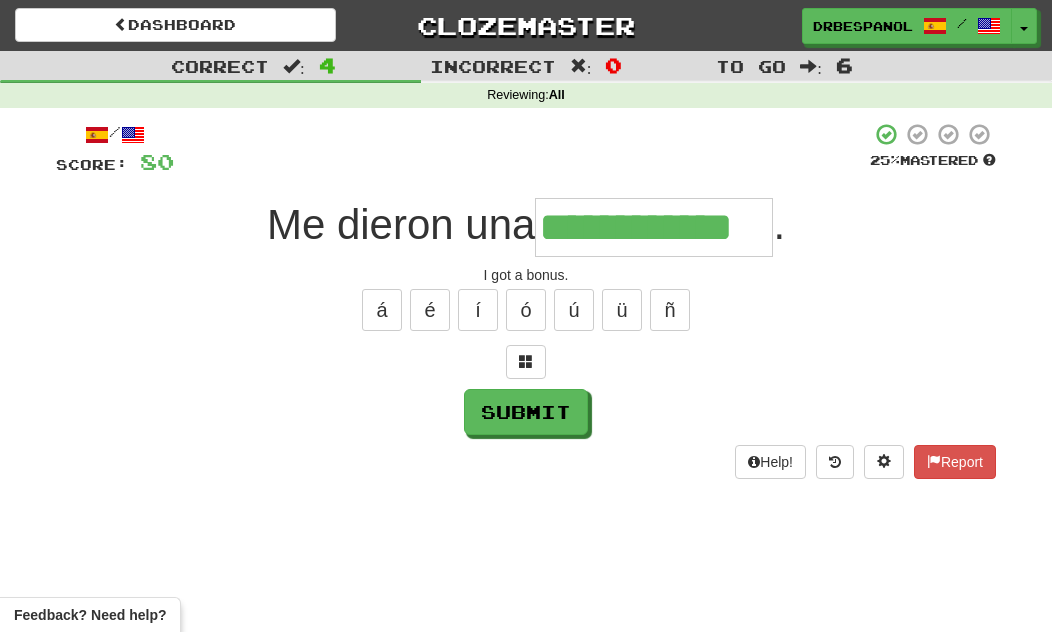 type on "**********" 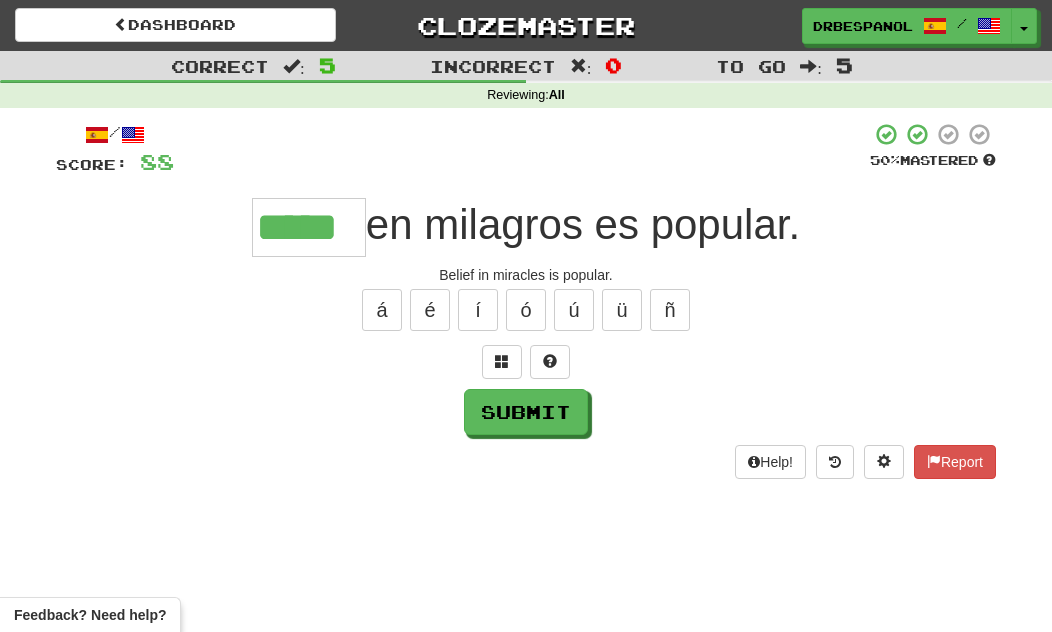 type on "*****" 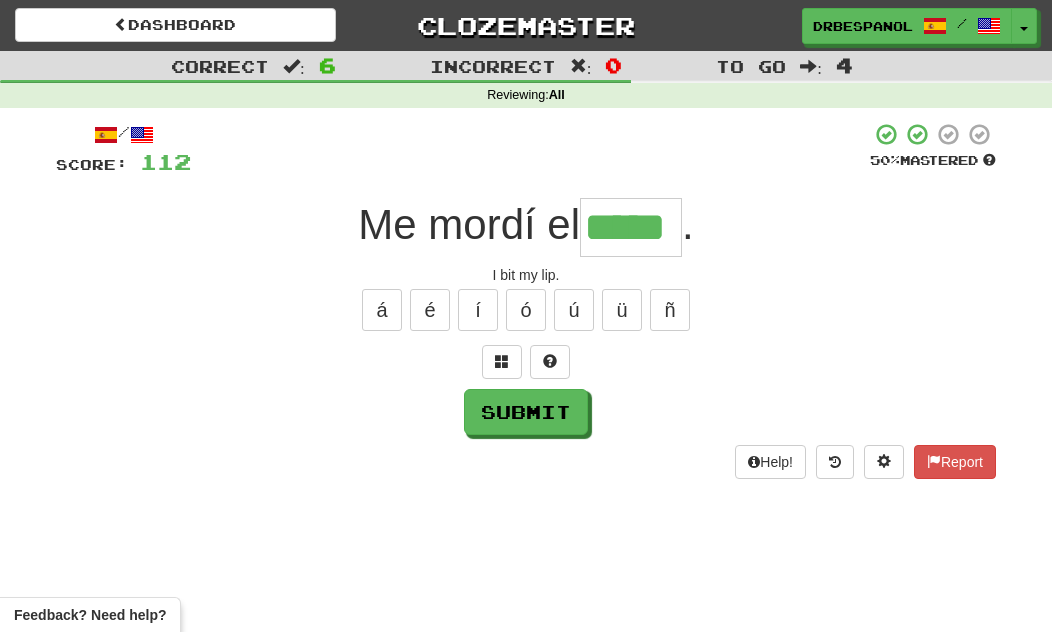 type on "*****" 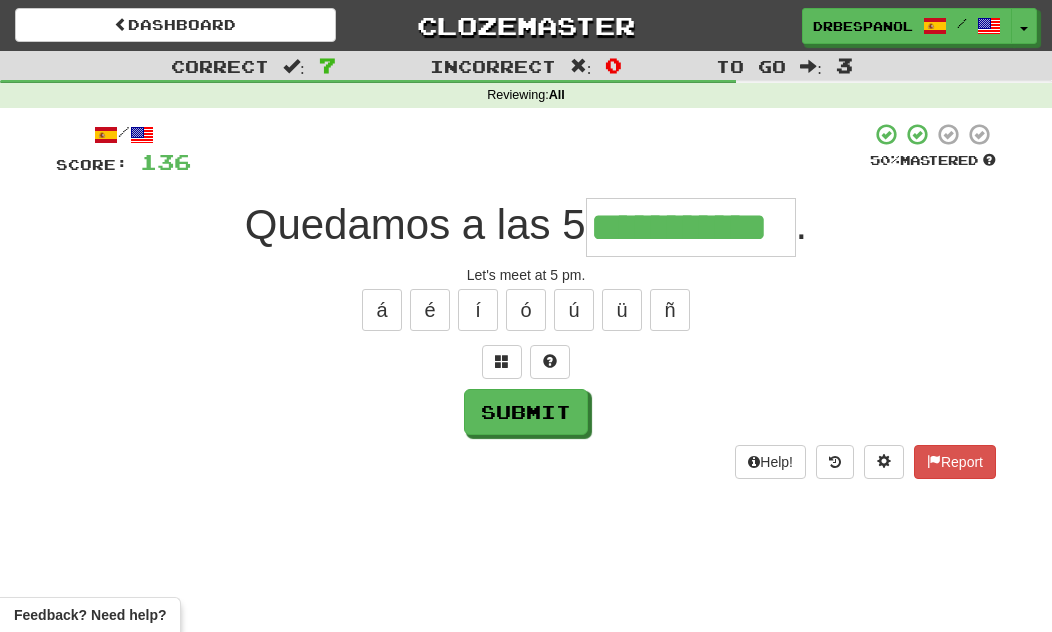type on "**********" 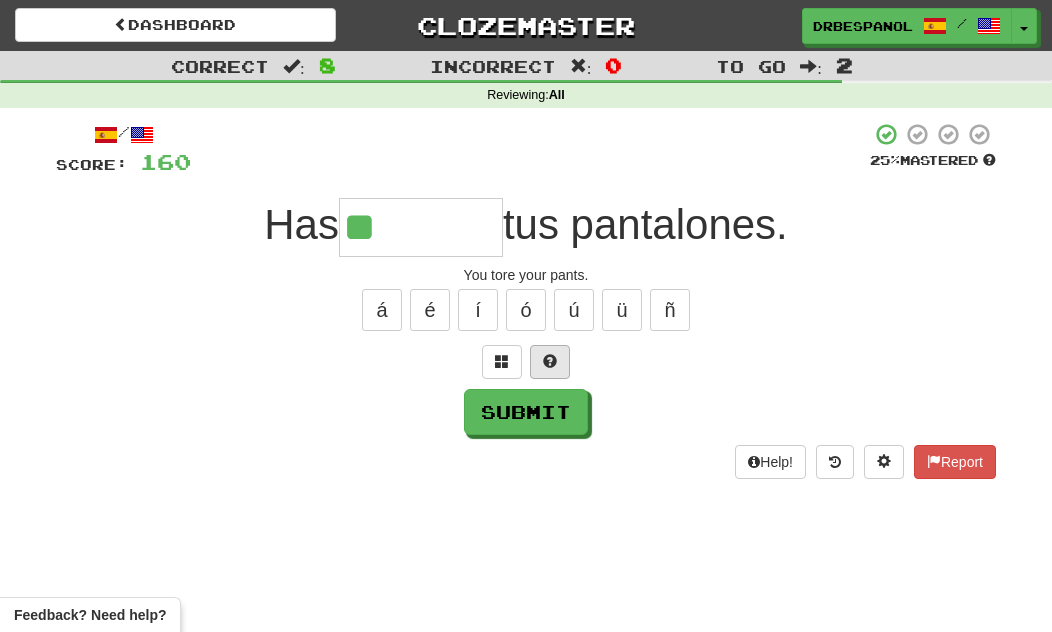 click at bounding box center (550, 362) 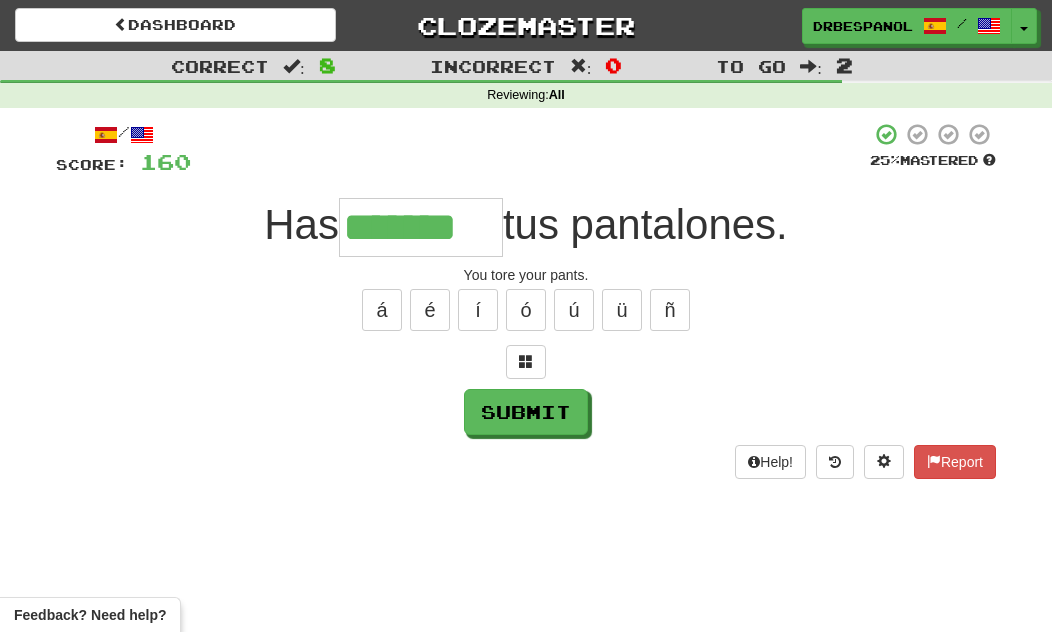 type on "*******" 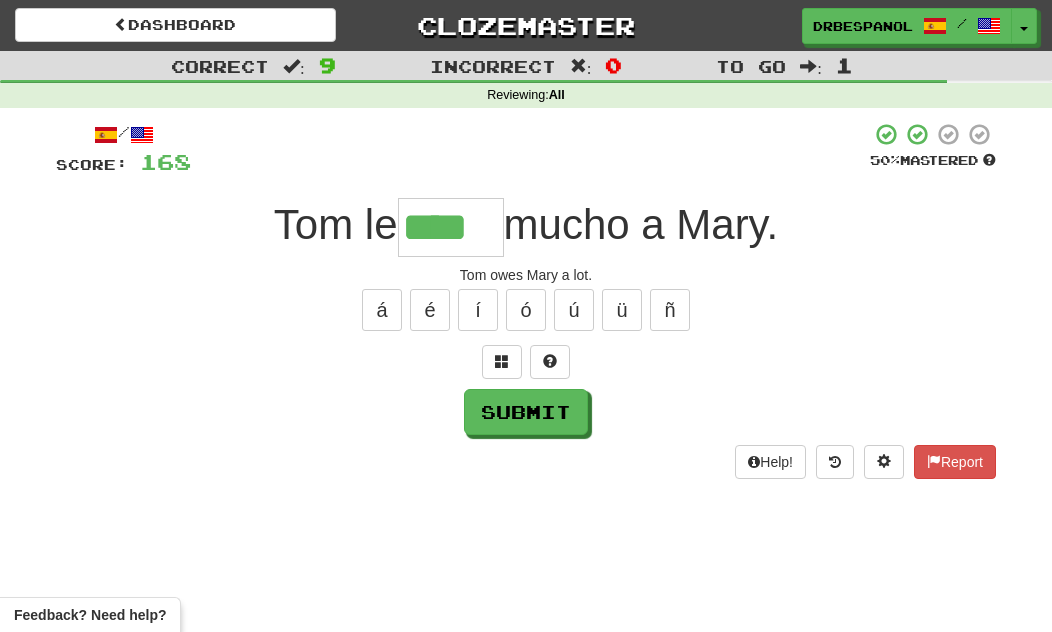 type on "****" 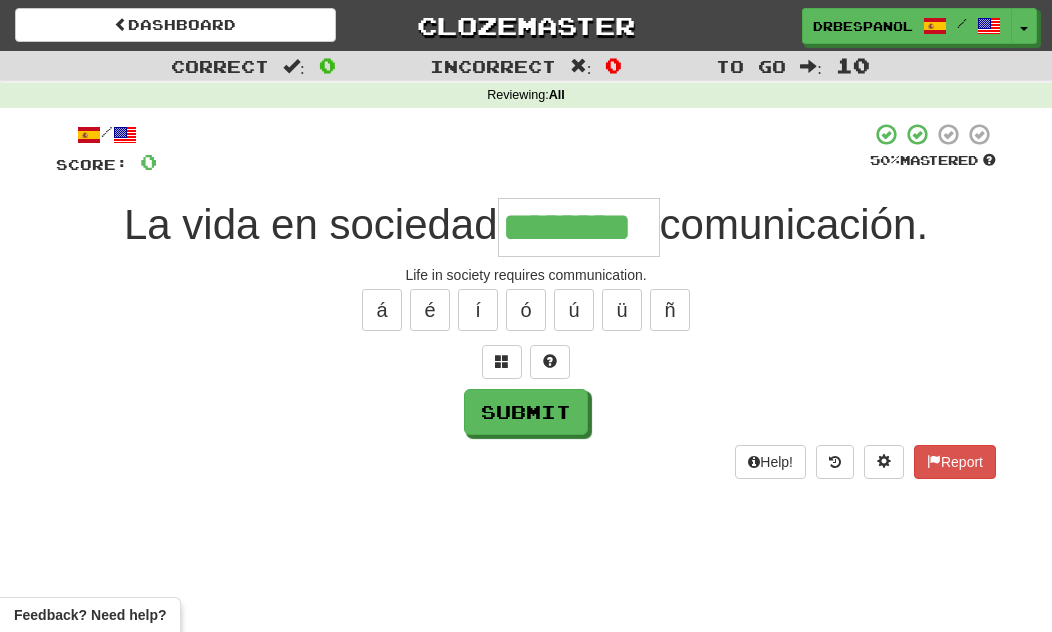 type on "********" 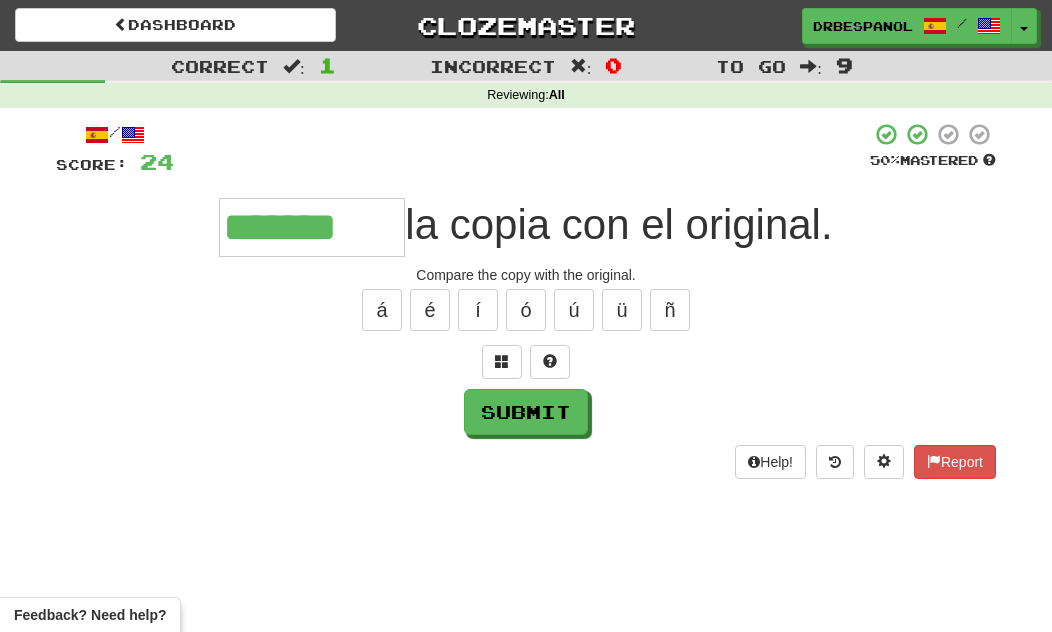 type on "*******" 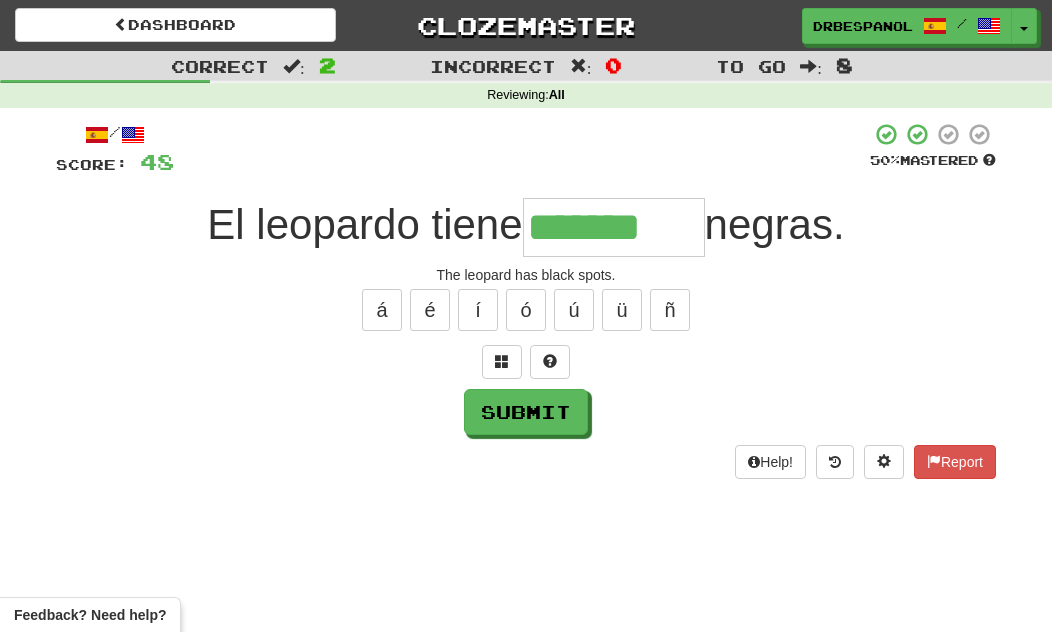 type on "*******" 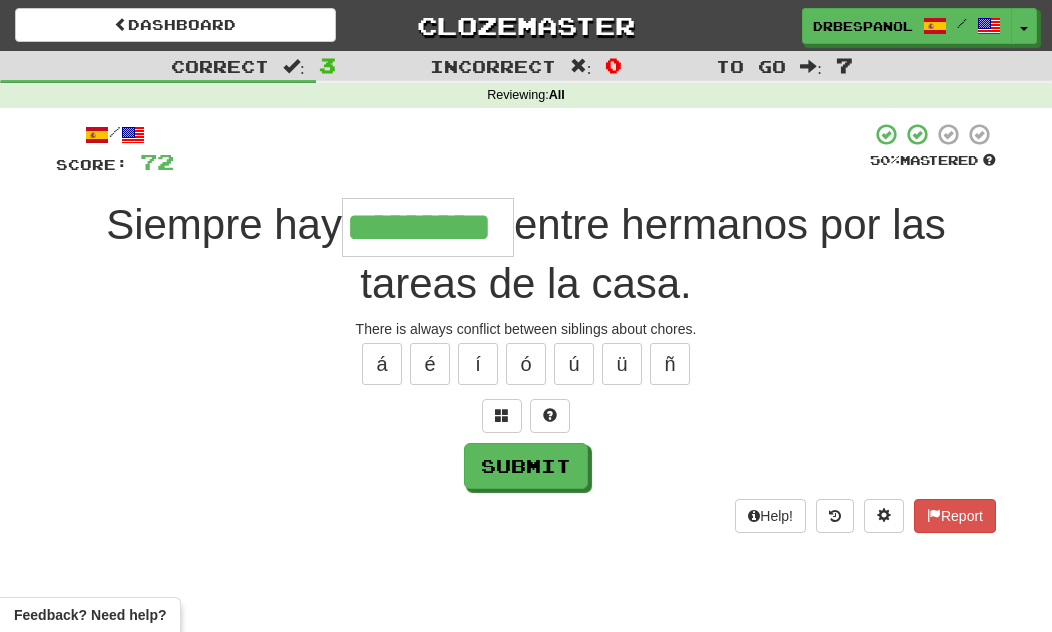 type on "*********" 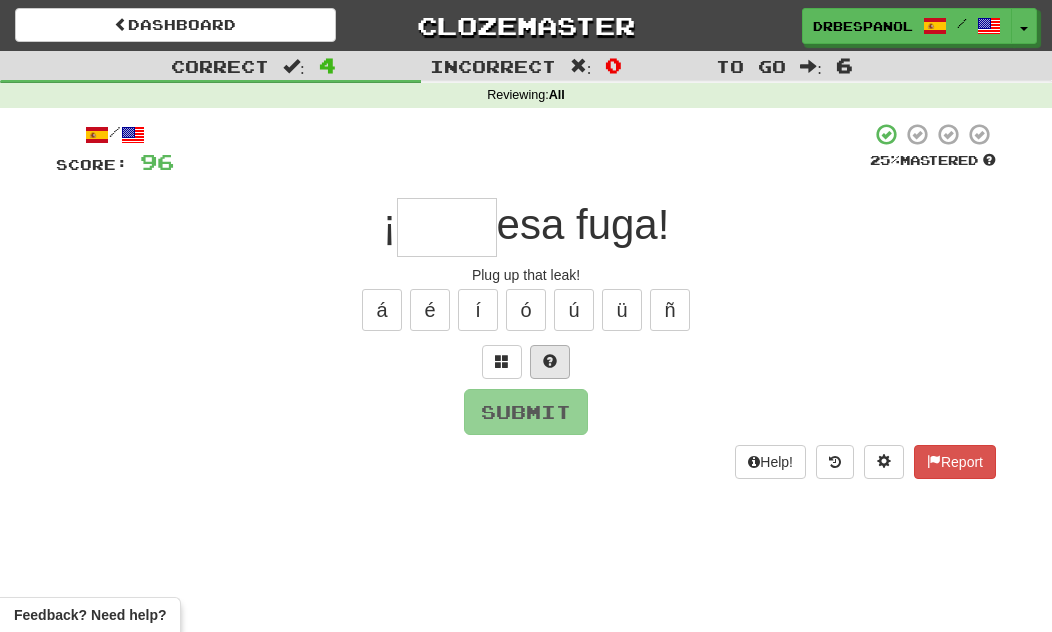 click at bounding box center (550, 362) 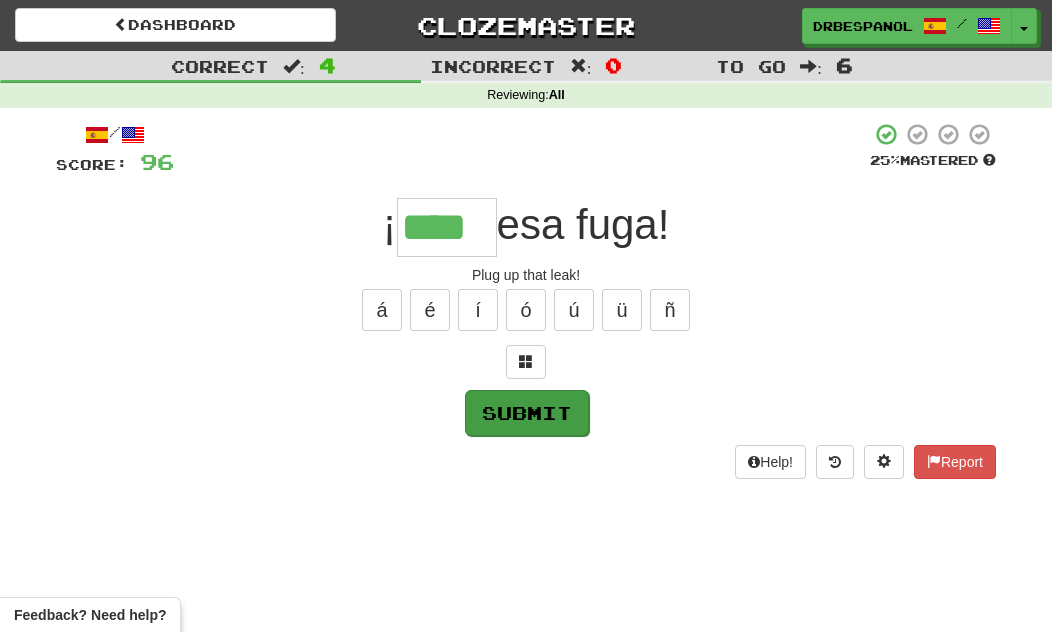 type on "****" 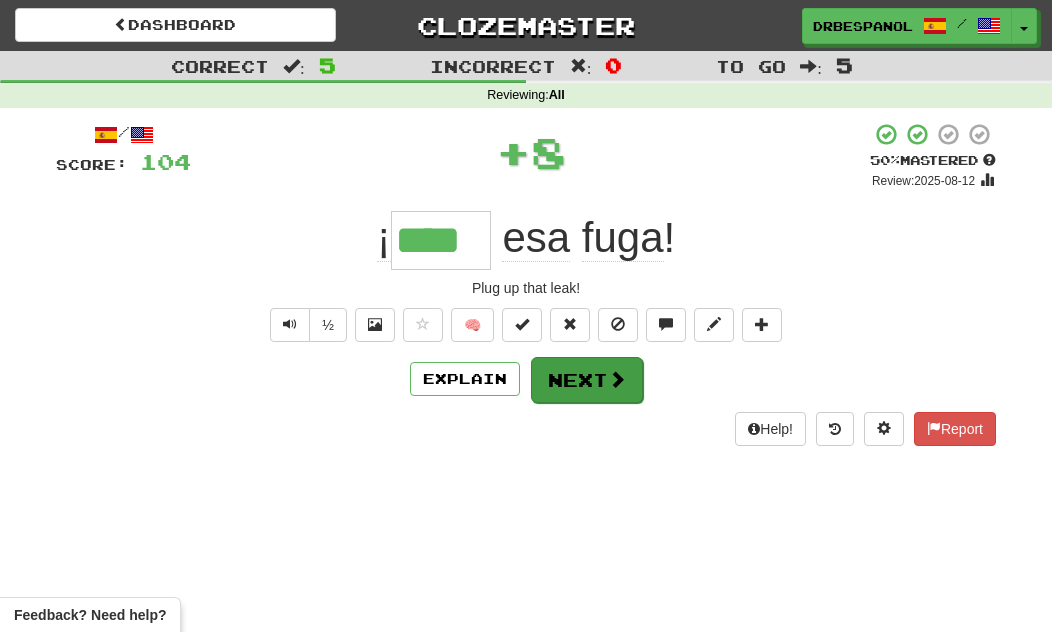 click on "Next" at bounding box center (587, 380) 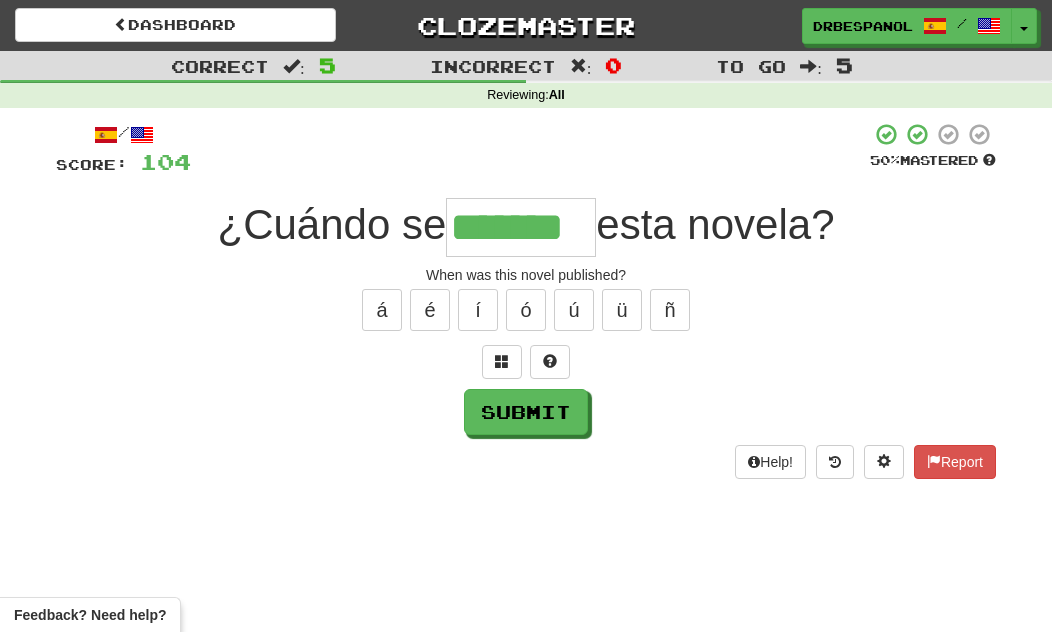 type on "*******" 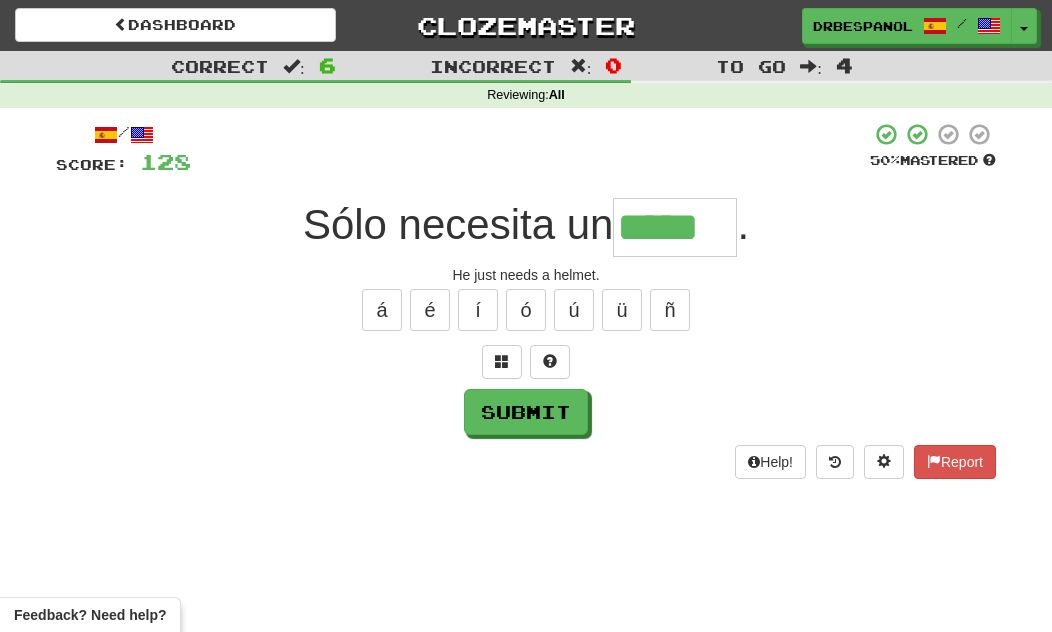 type on "*****" 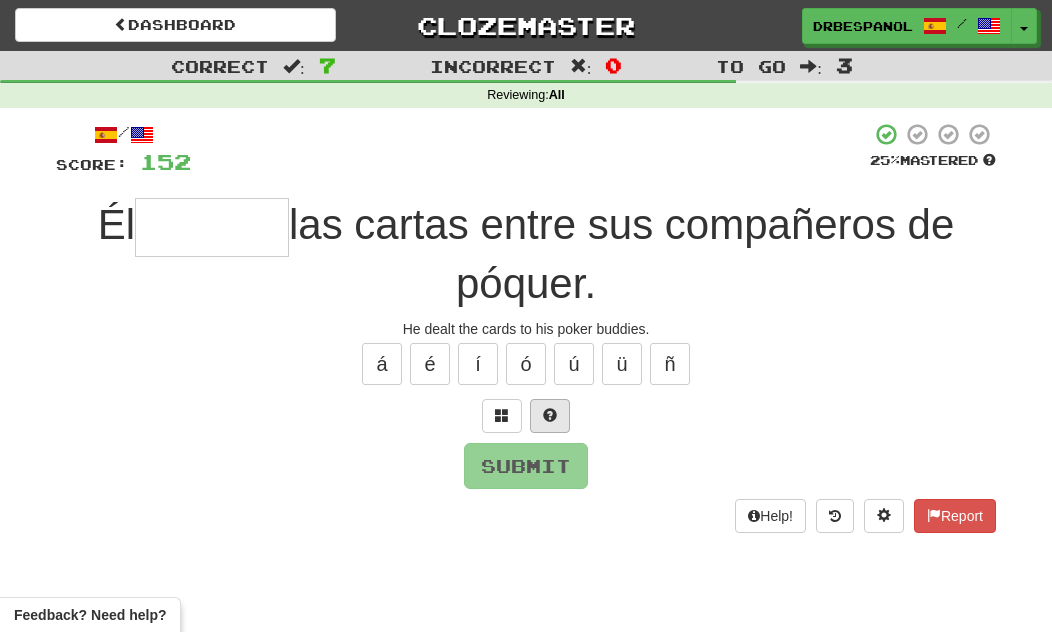 click at bounding box center [550, 415] 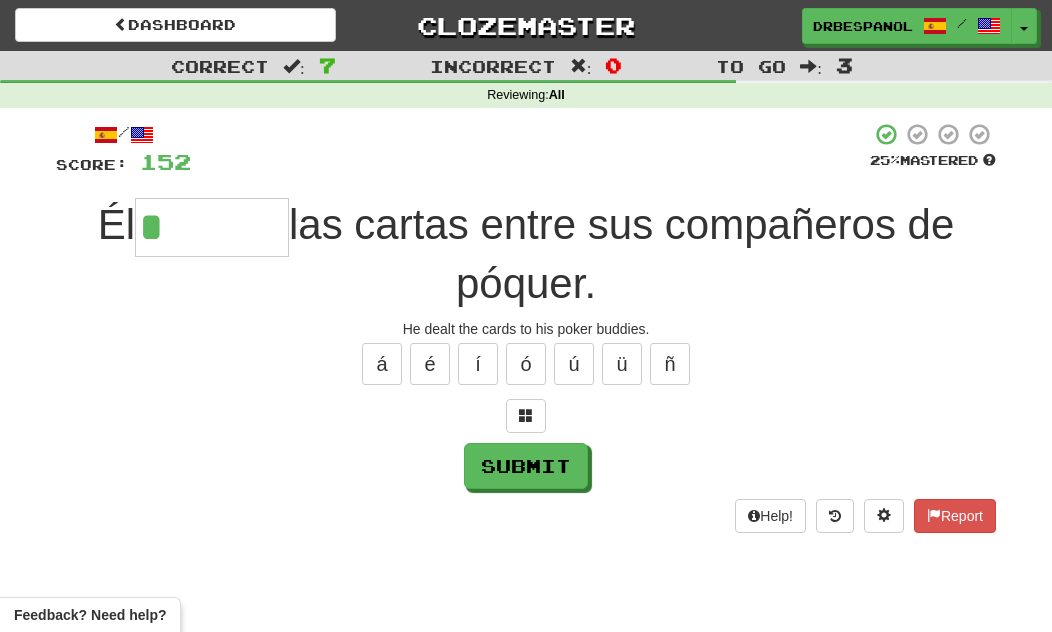 type on "********" 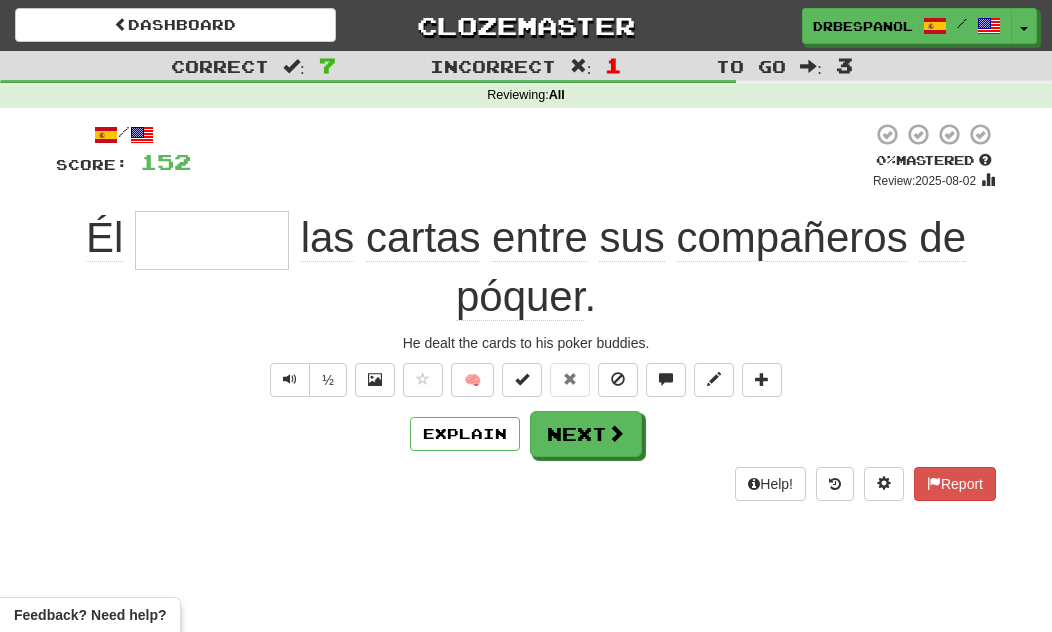 type on "*" 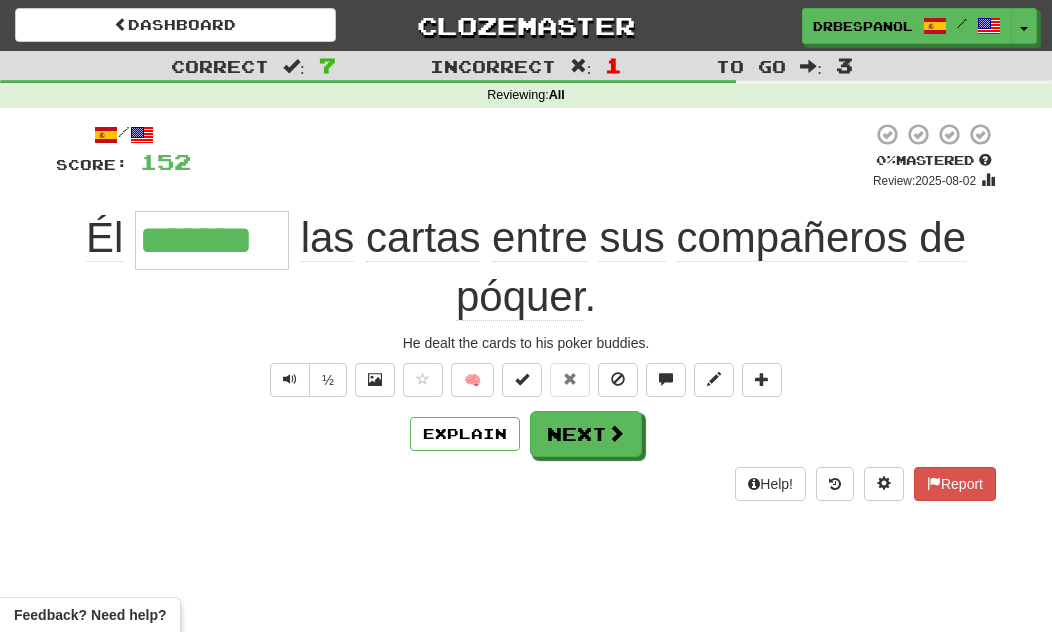 type on "********" 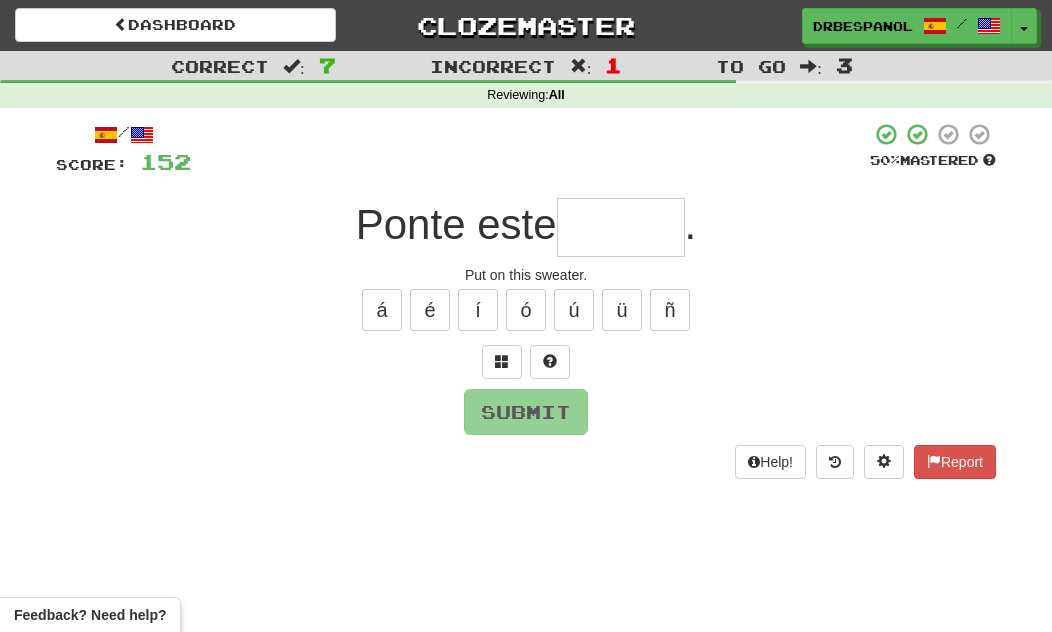 type on "******" 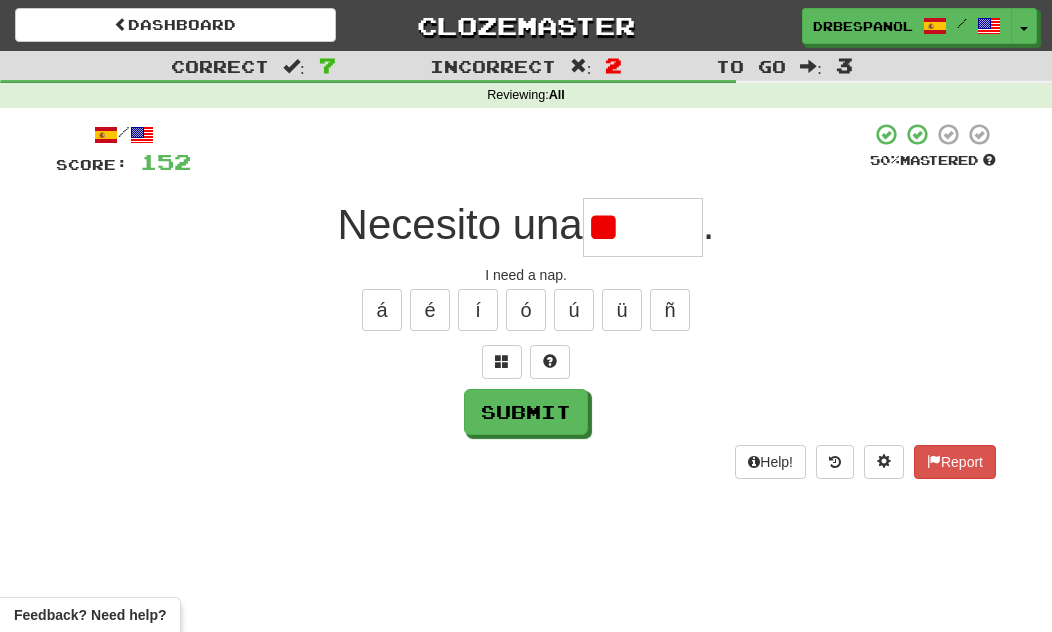 type on "*" 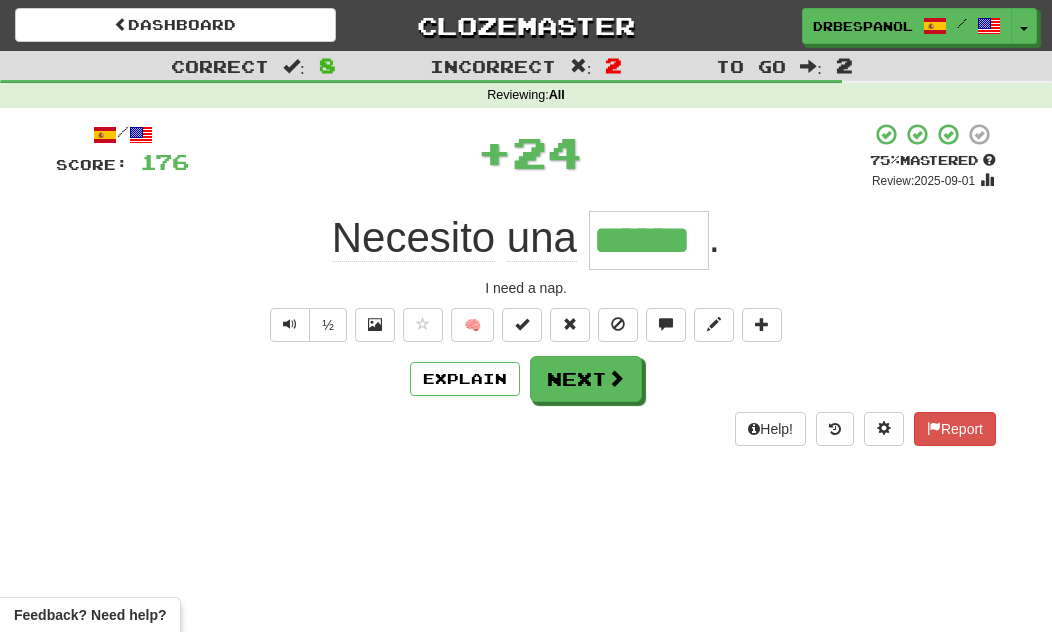 type on "******" 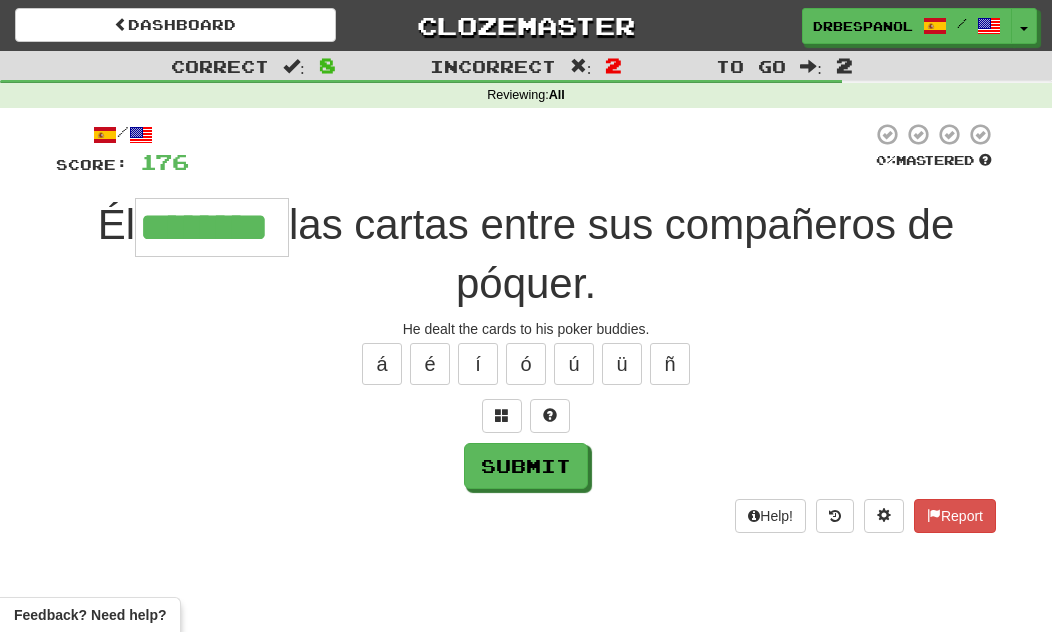 type on "********" 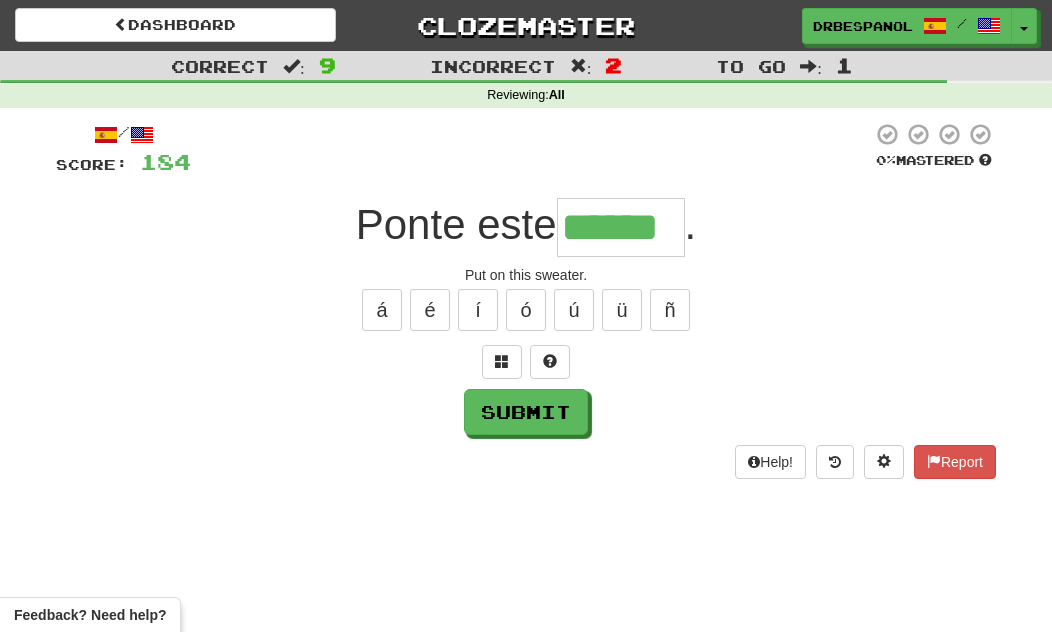 type on "******" 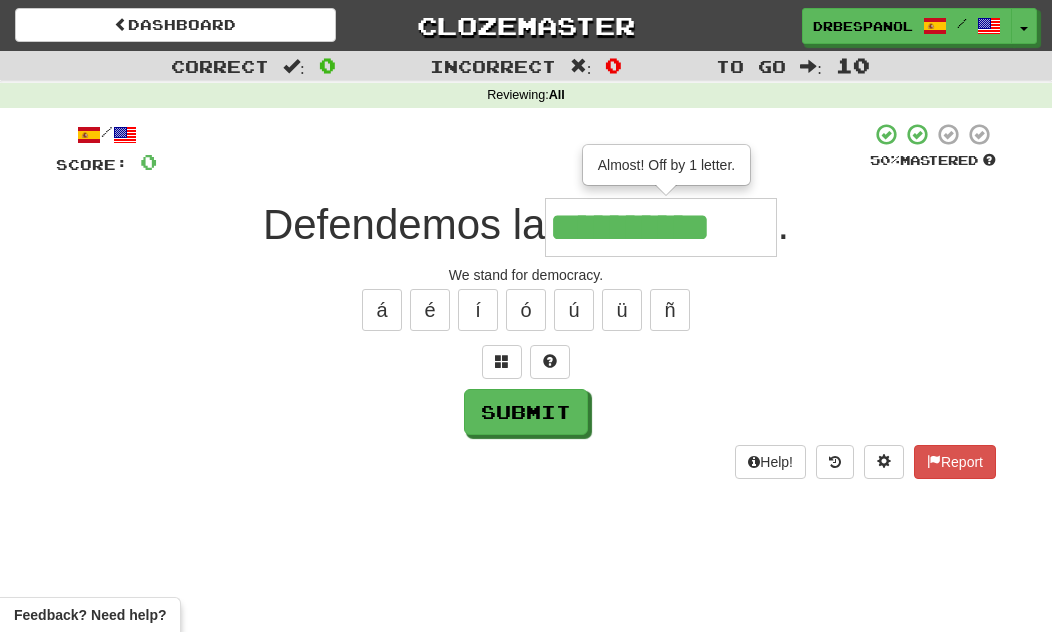 type on "**********" 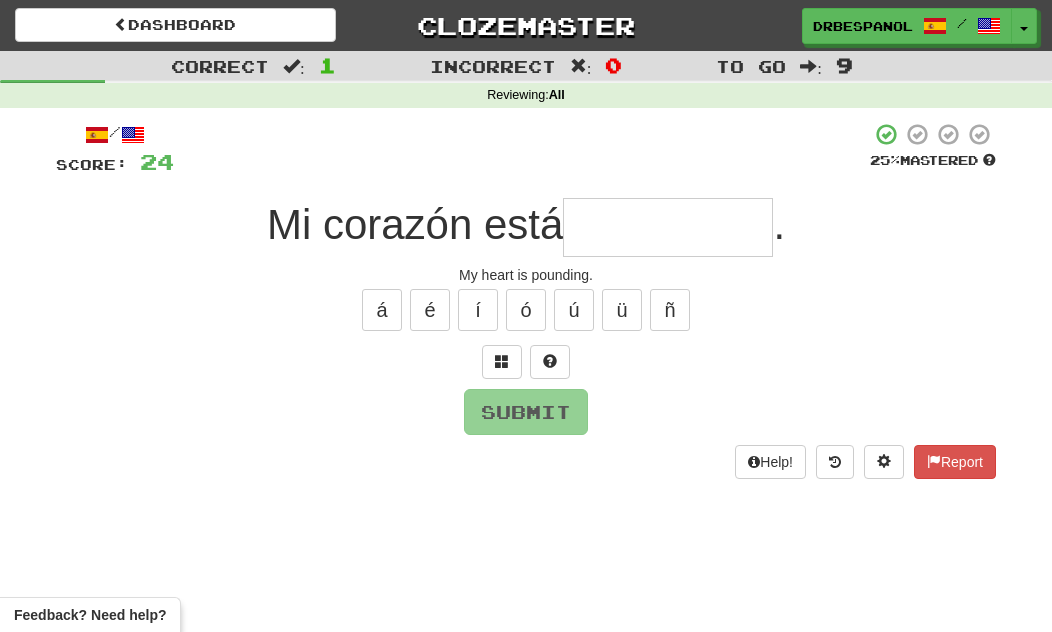 type on "*" 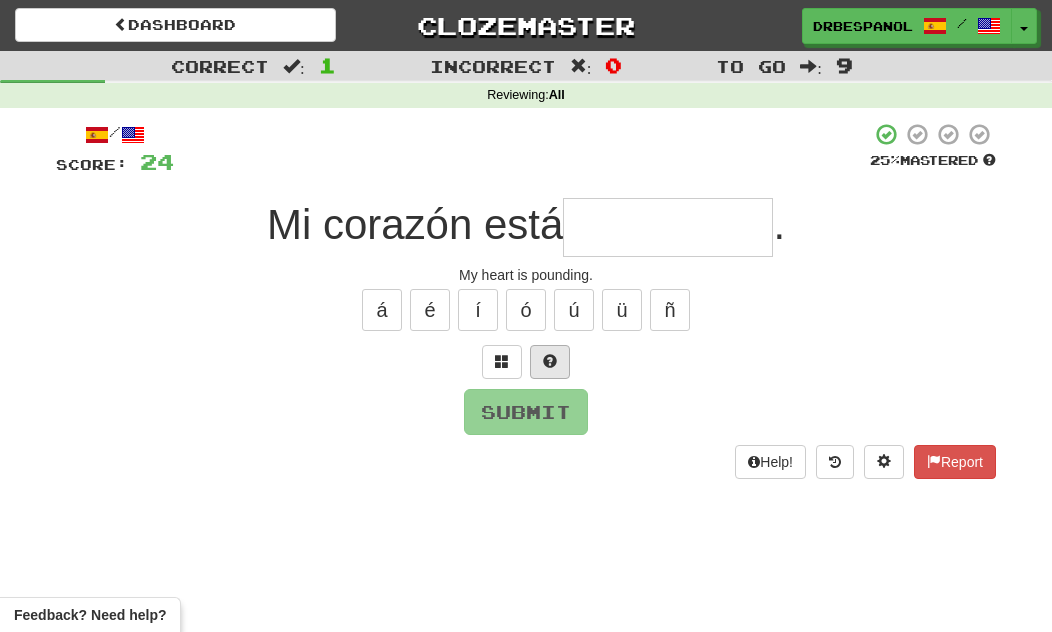 click at bounding box center [550, 361] 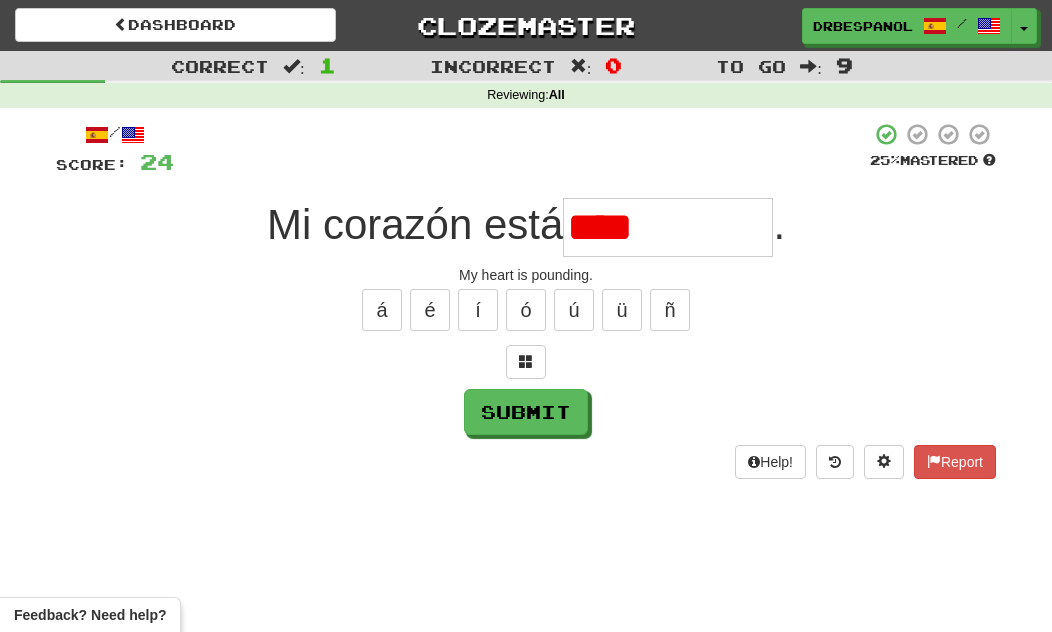 type on "**********" 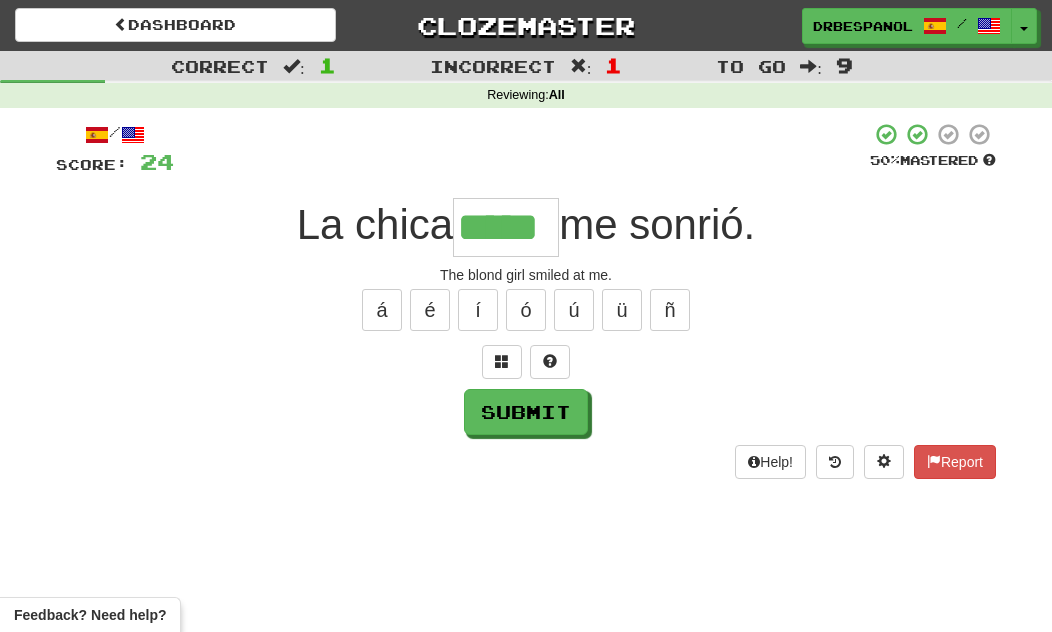 type on "*****" 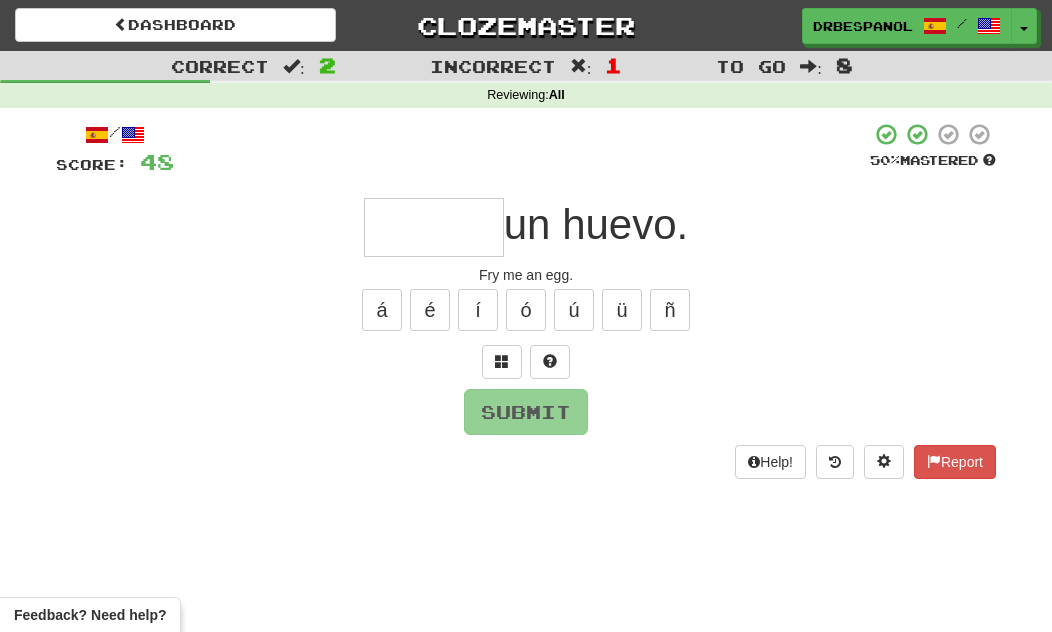 type on "*" 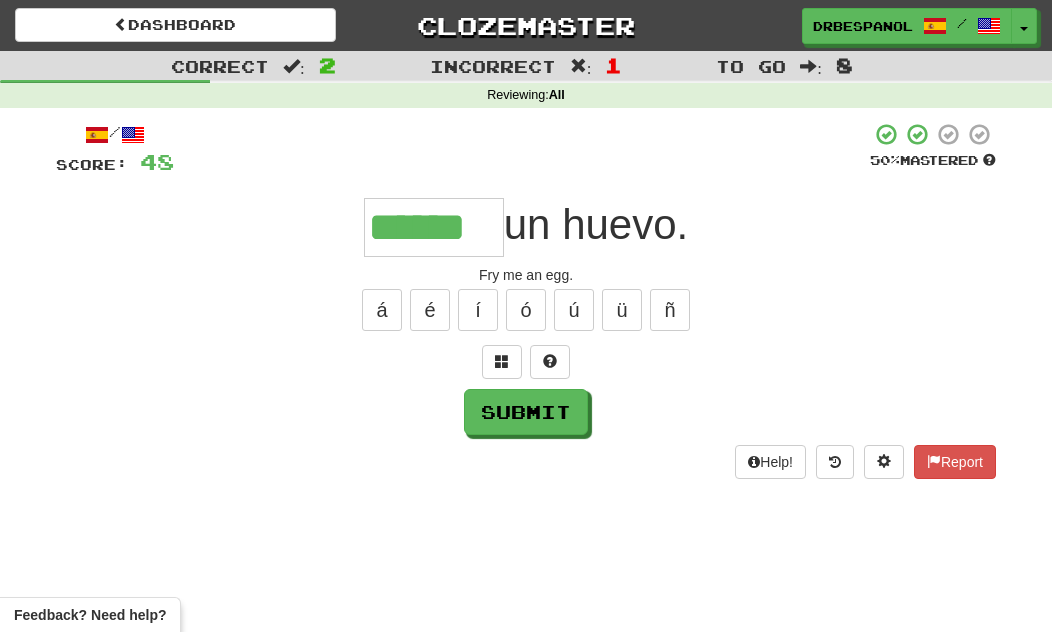 type on "******" 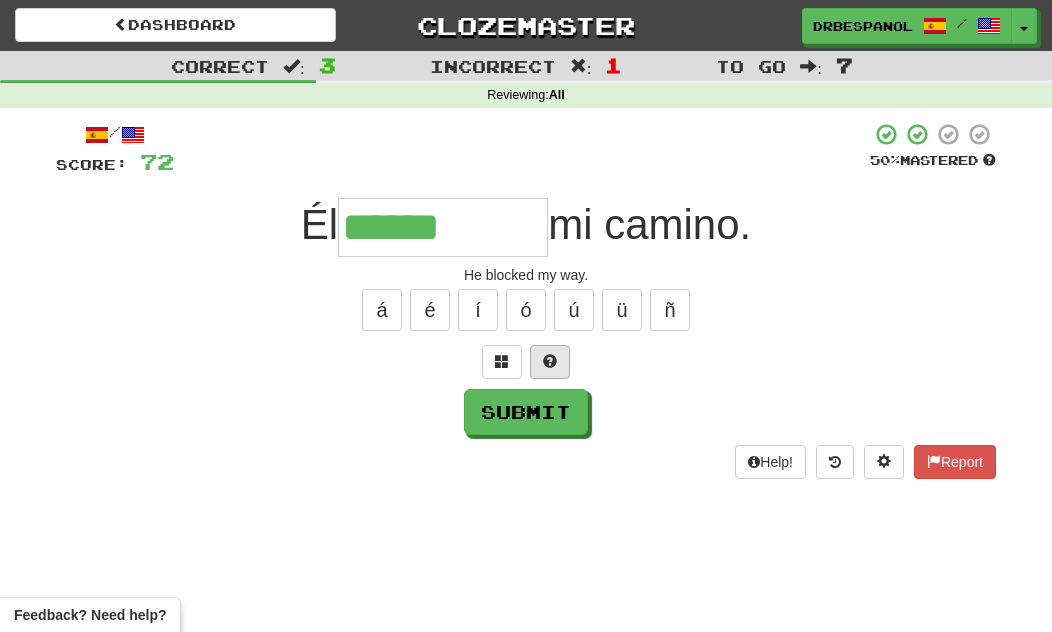 click at bounding box center (550, 362) 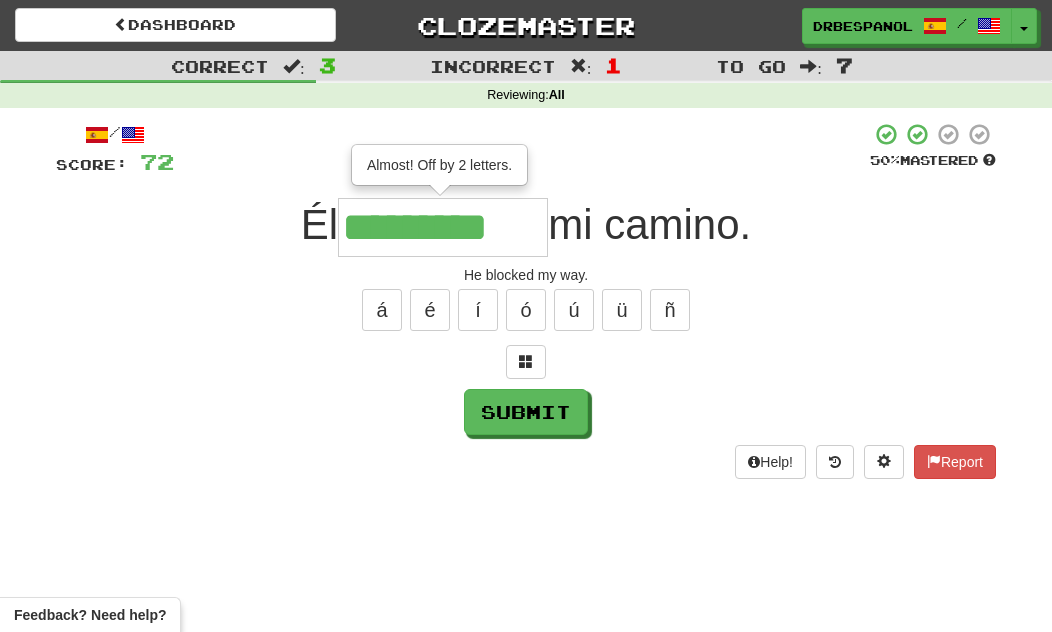 type on "*********" 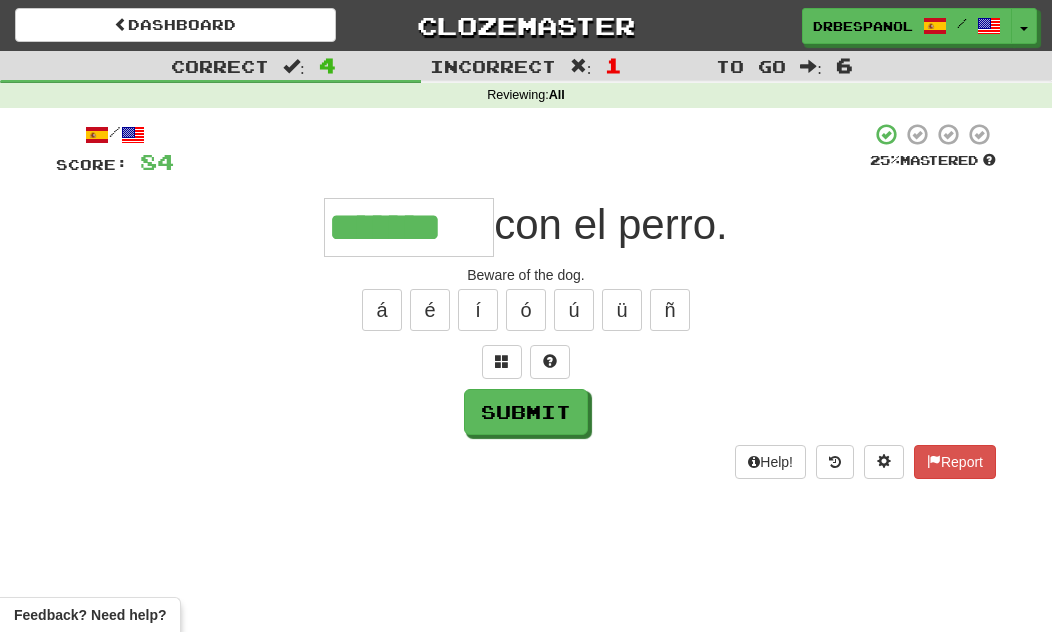 type on "*******" 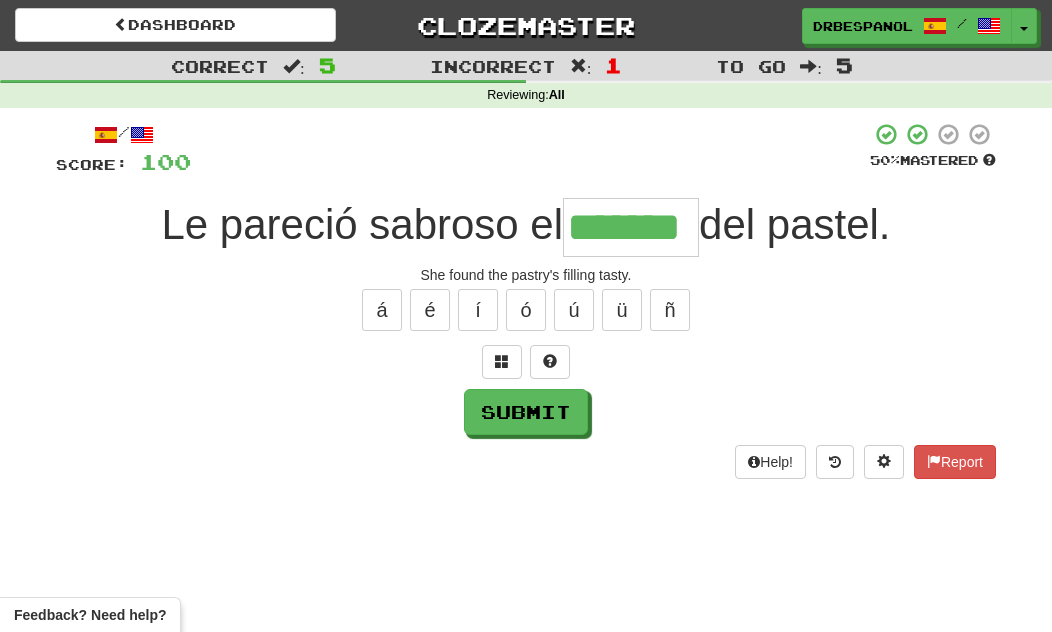 type on "*******" 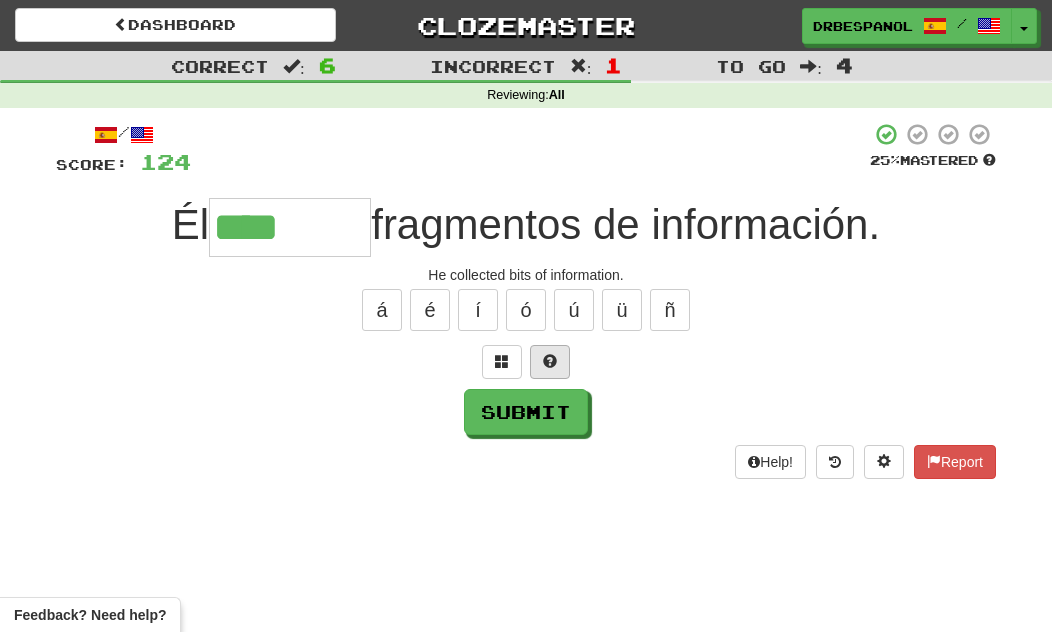 click at bounding box center [550, 361] 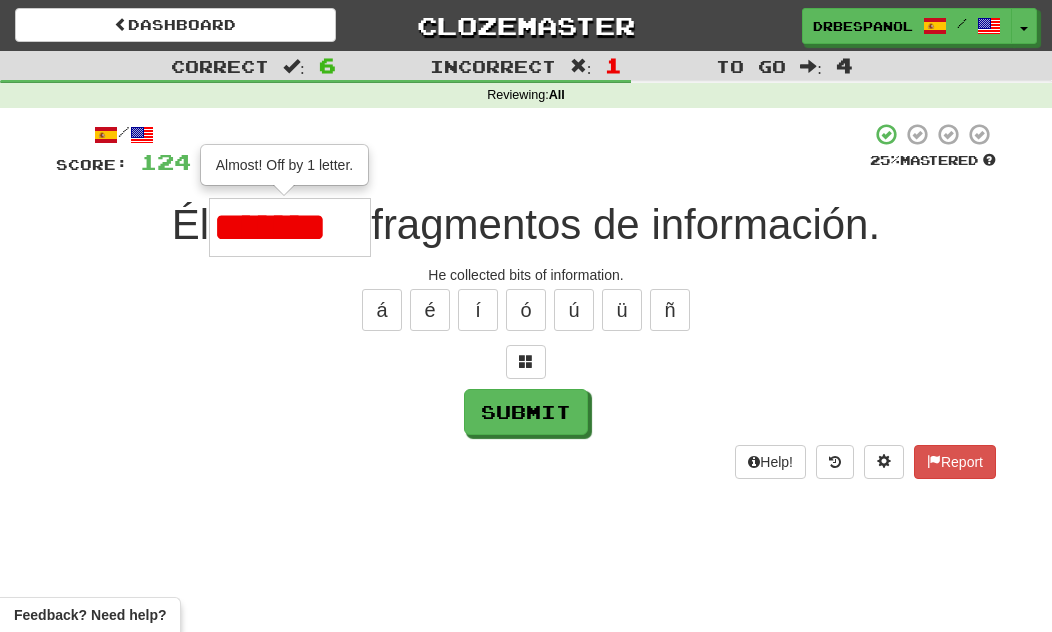 type on "********" 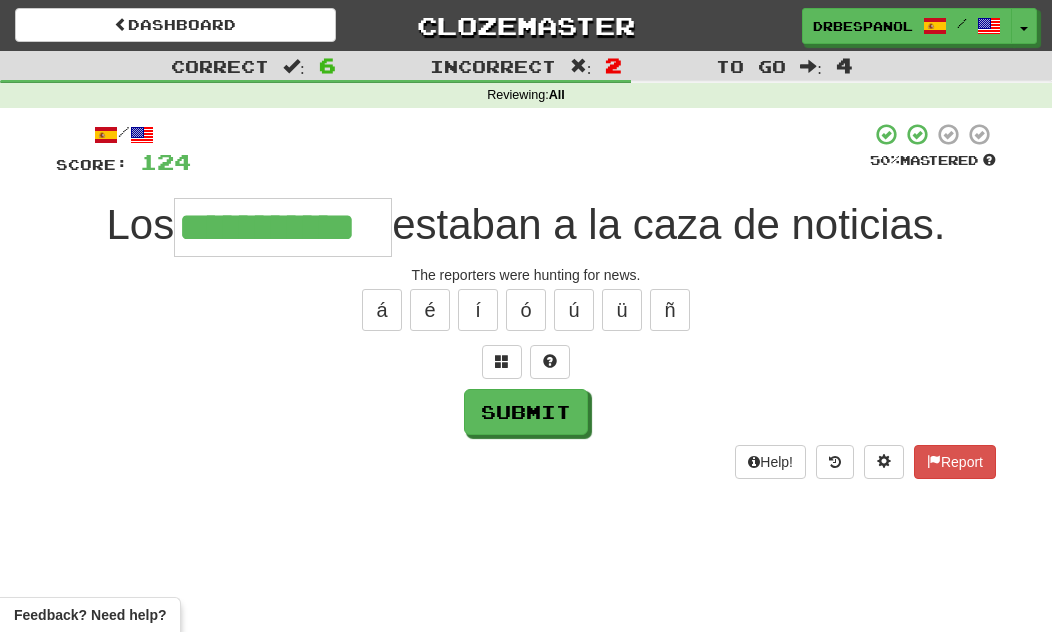 type on "**********" 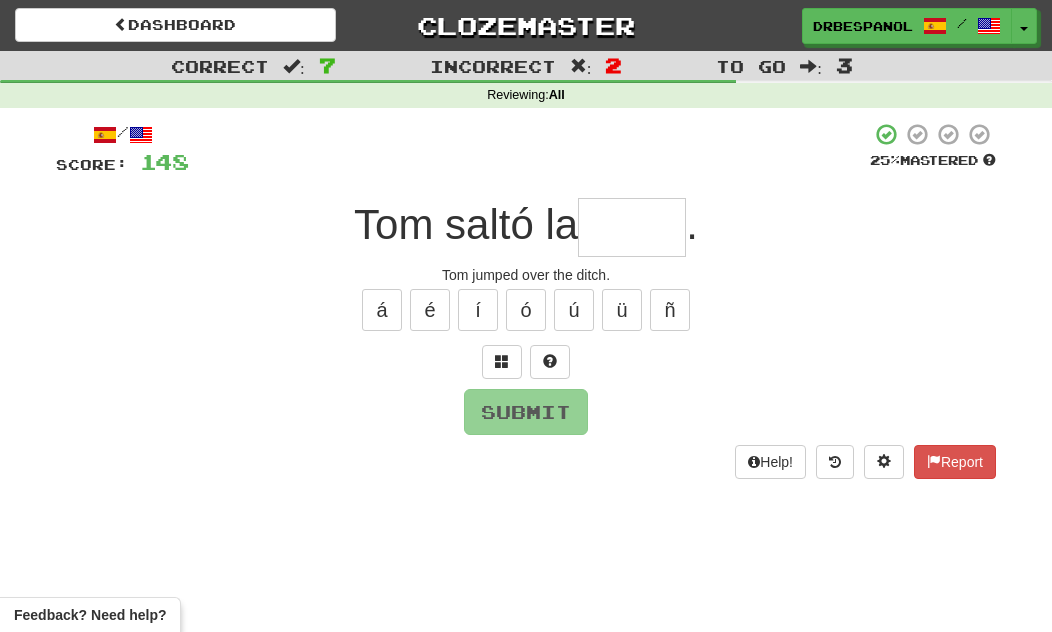 type on "*****" 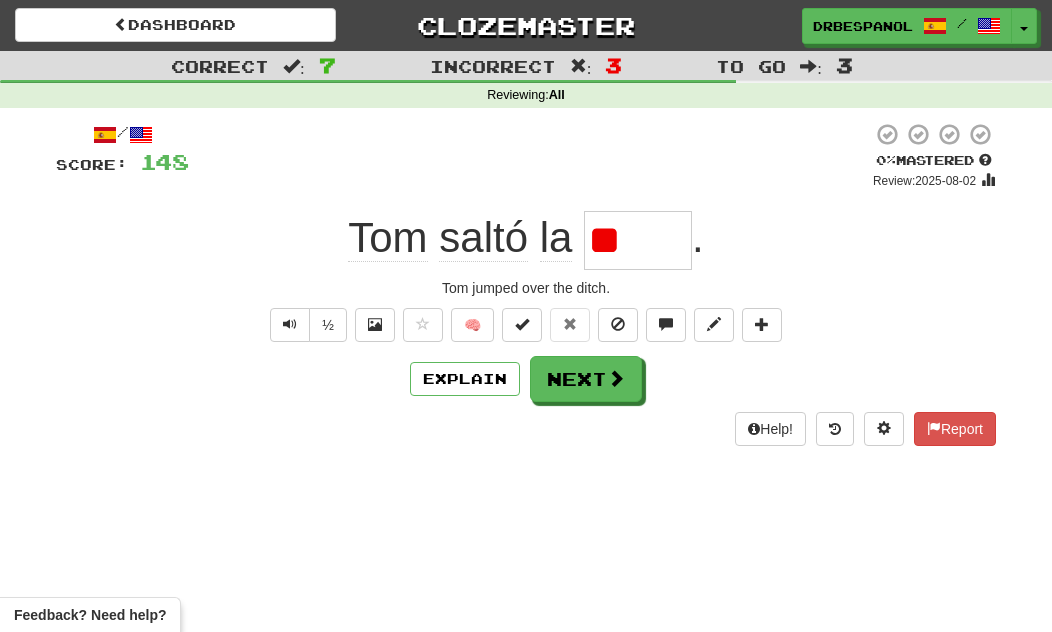 type on "*" 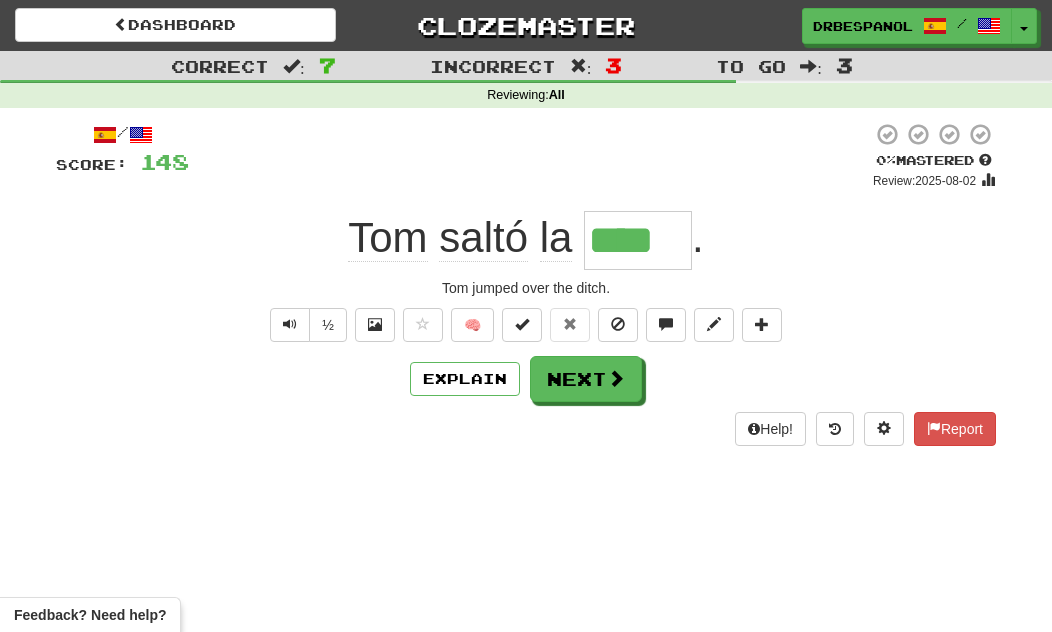 type on "*****" 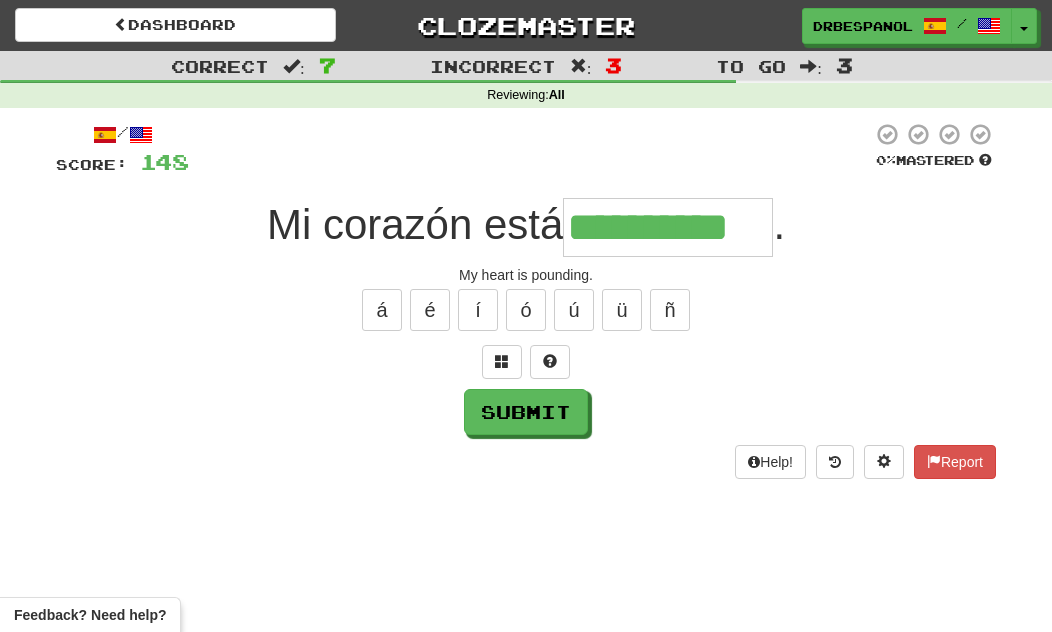 type on "**********" 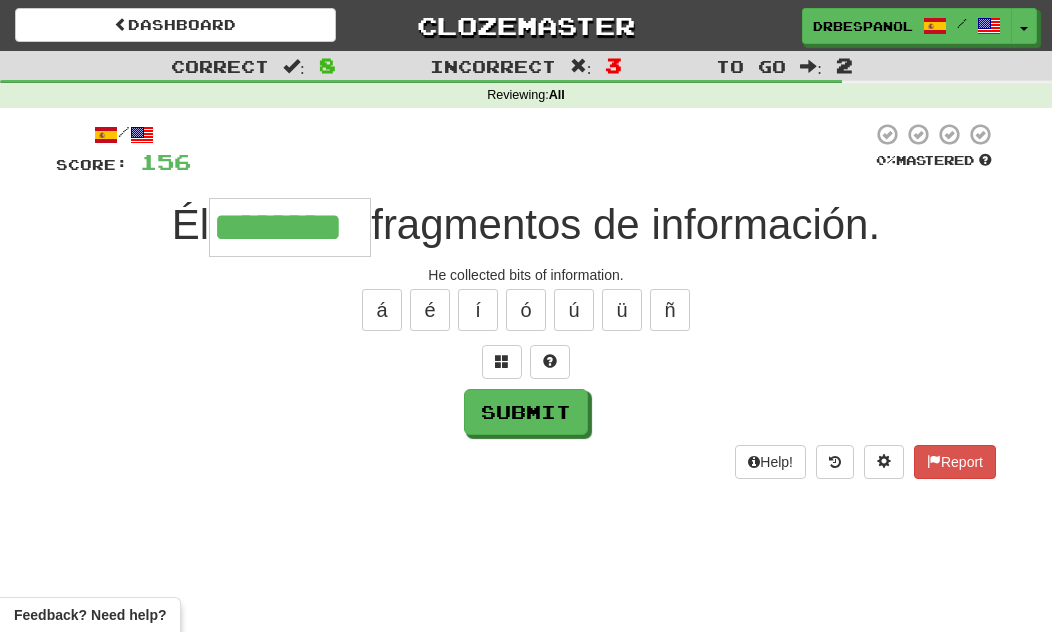 type on "********" 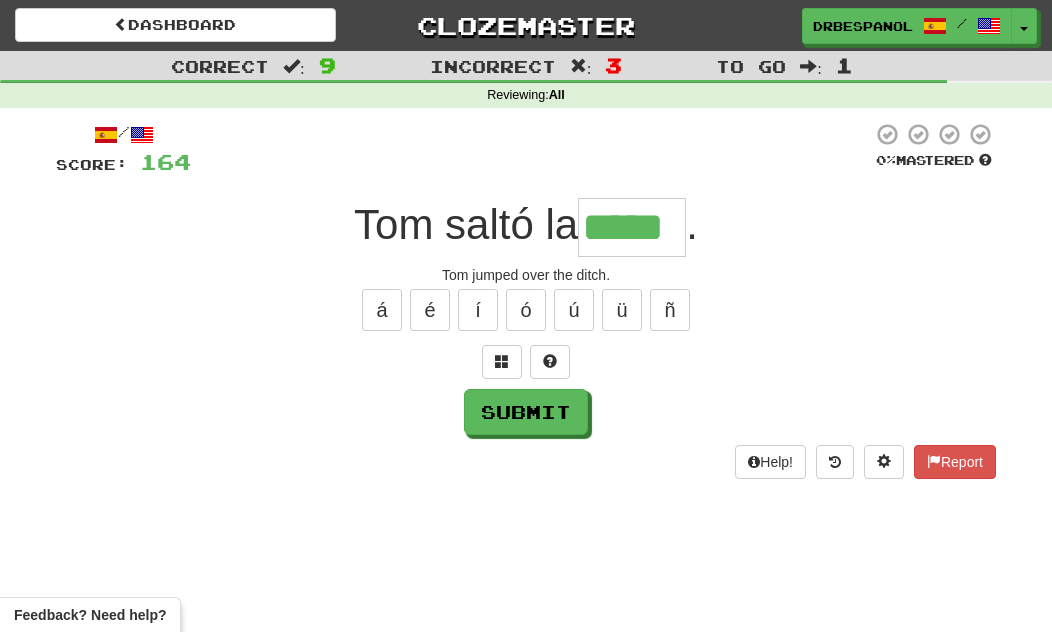 type on "*****" 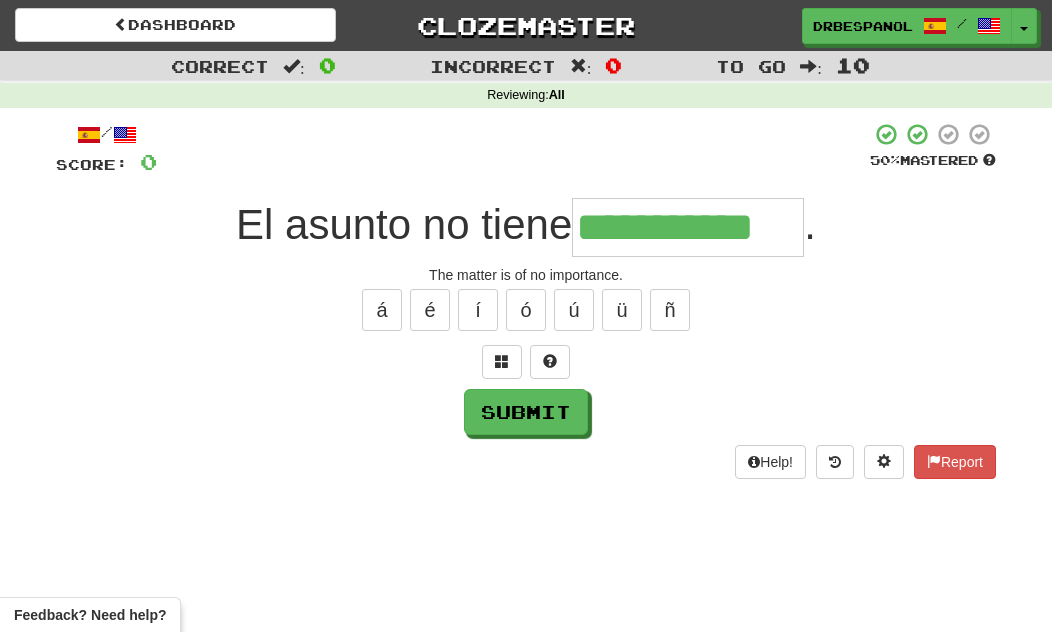 type on "**********" 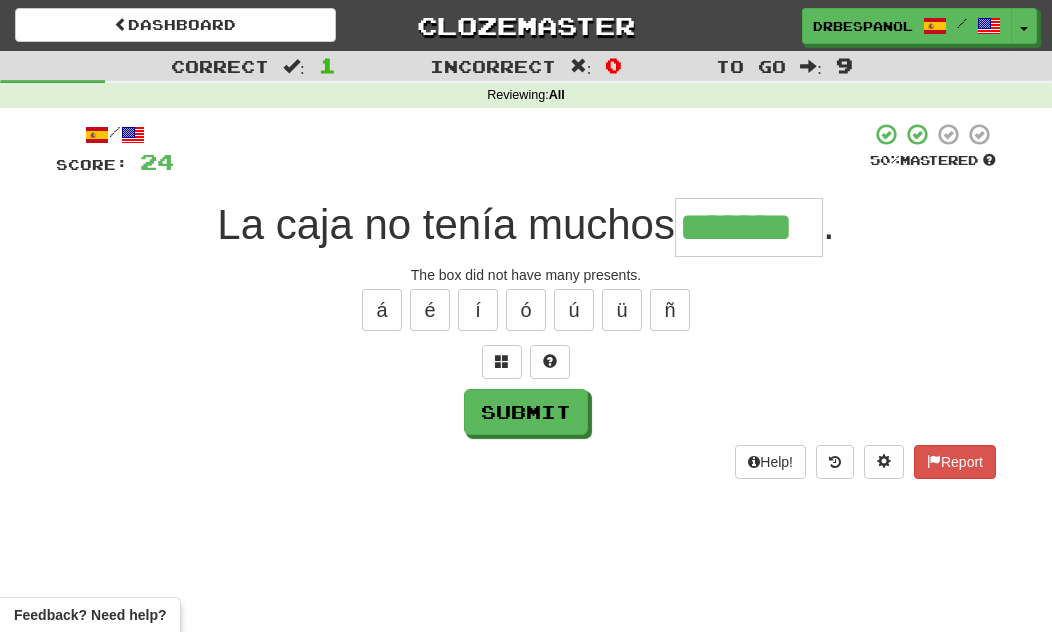 type on "*******" 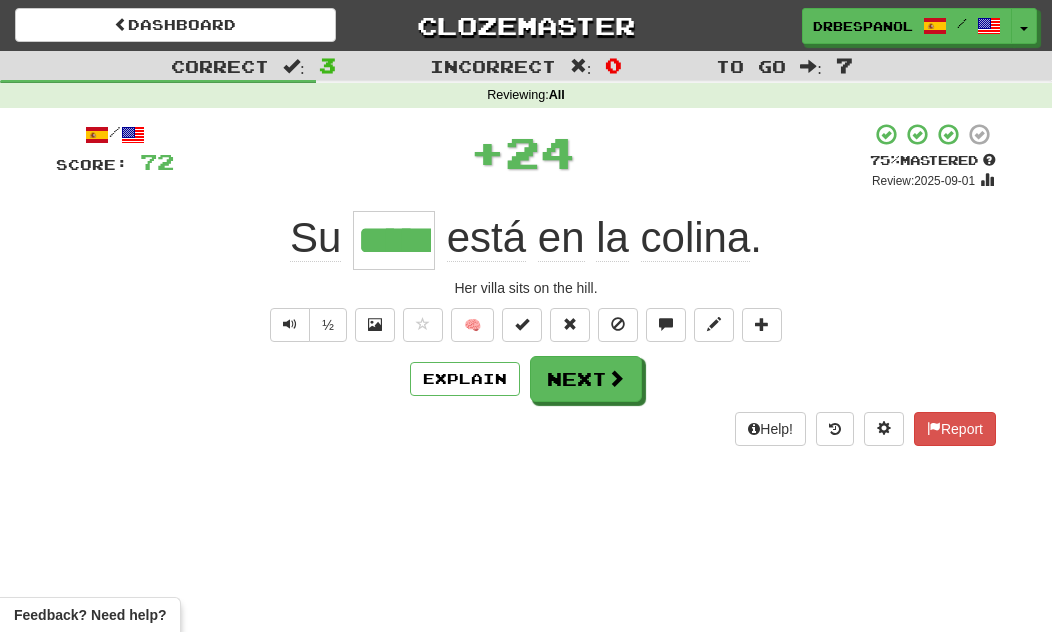 type on "*****" 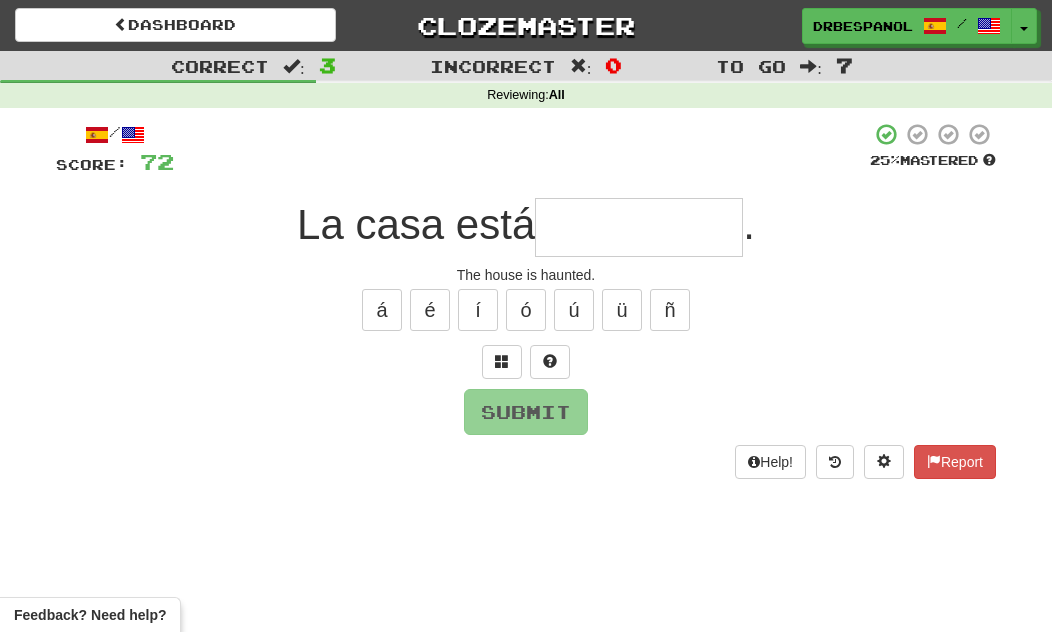 type on "*" 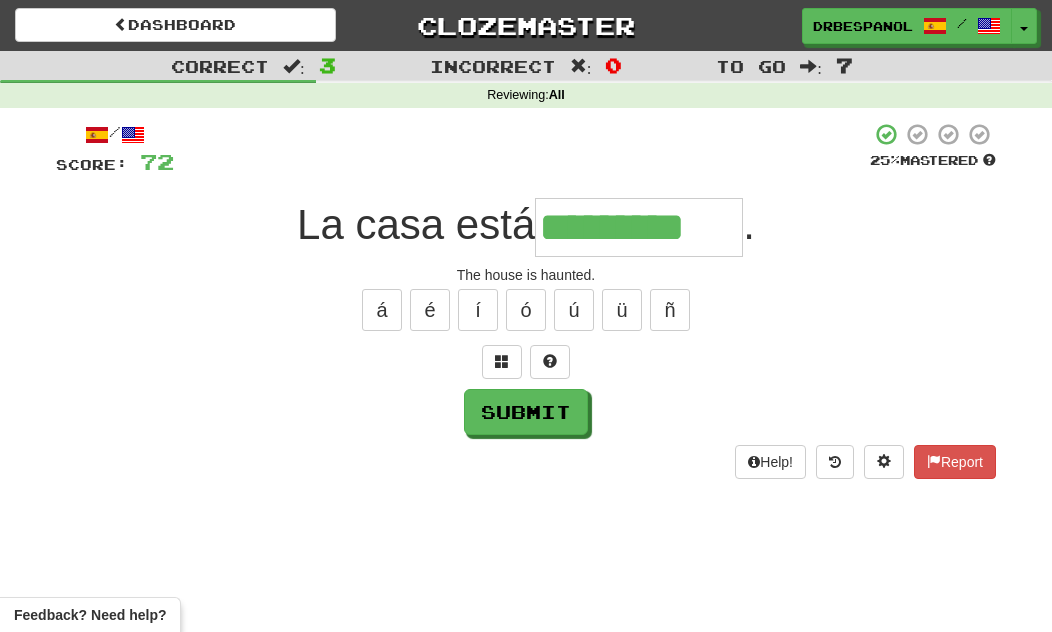 type on "*********" 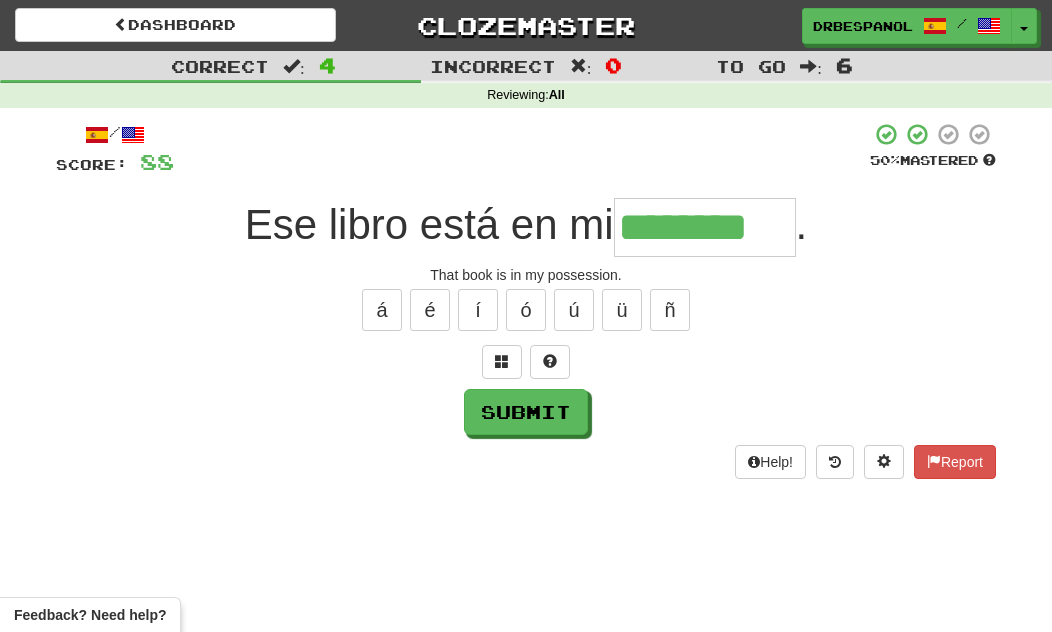 type on "********" 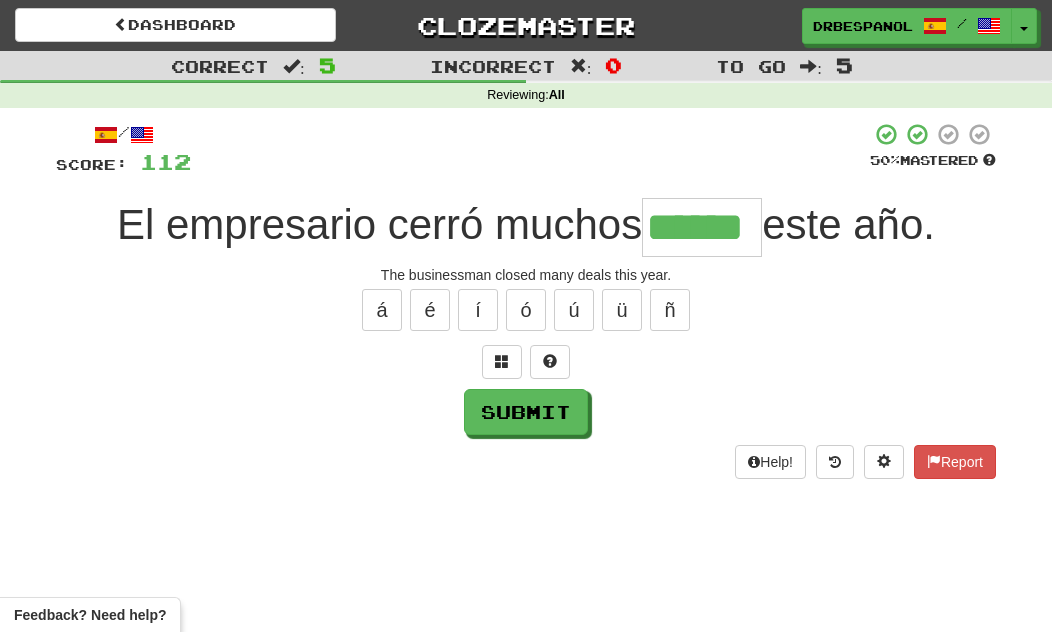 type on "******" 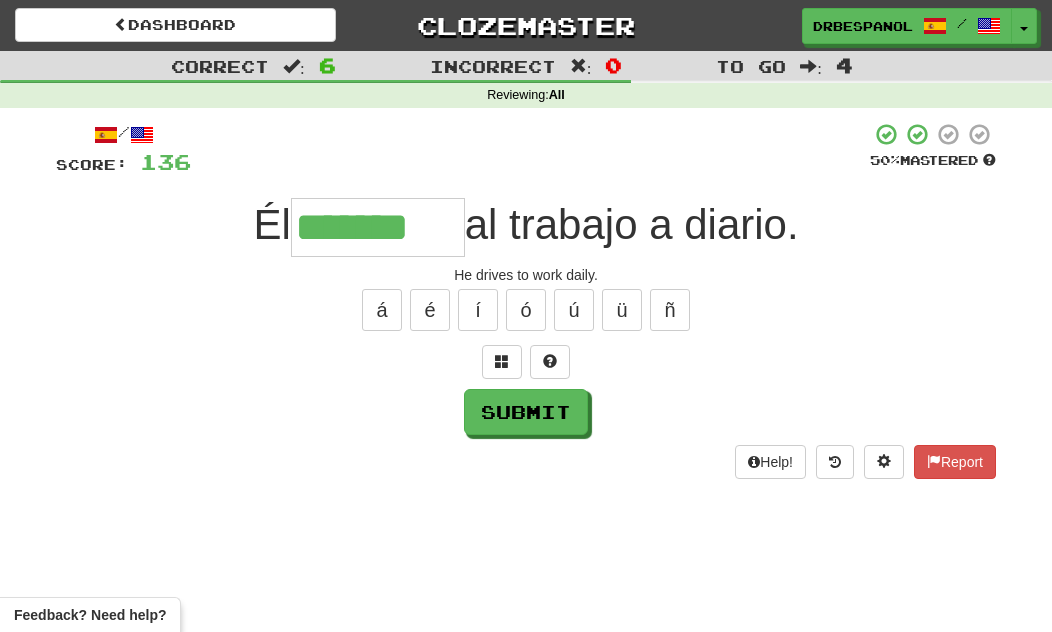type on "*******" 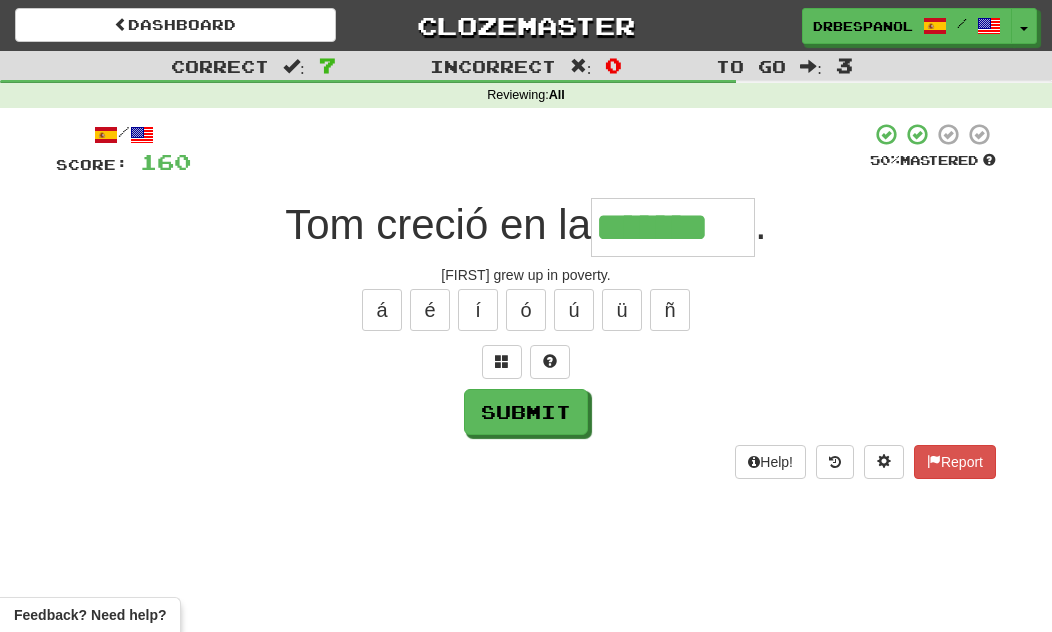 type on "*******" 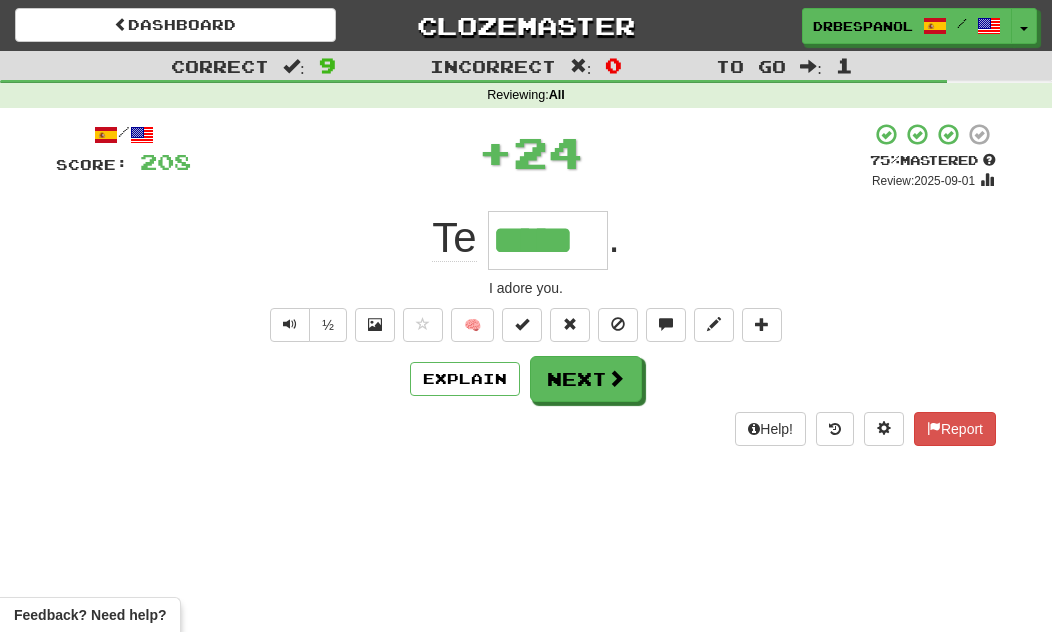 type on "*****" 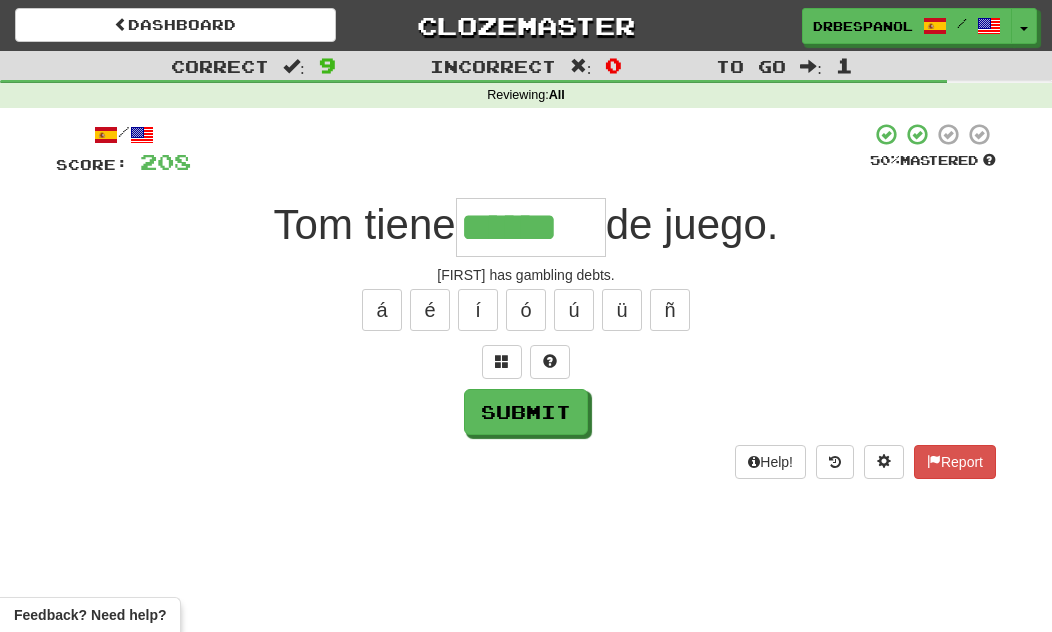 type on "******" 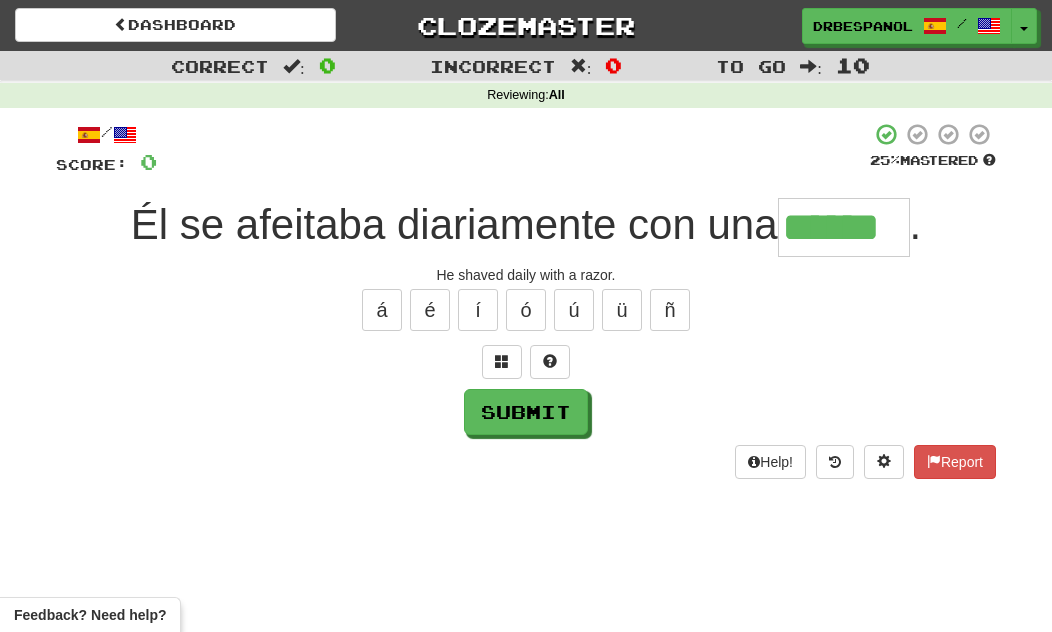 type on "******" 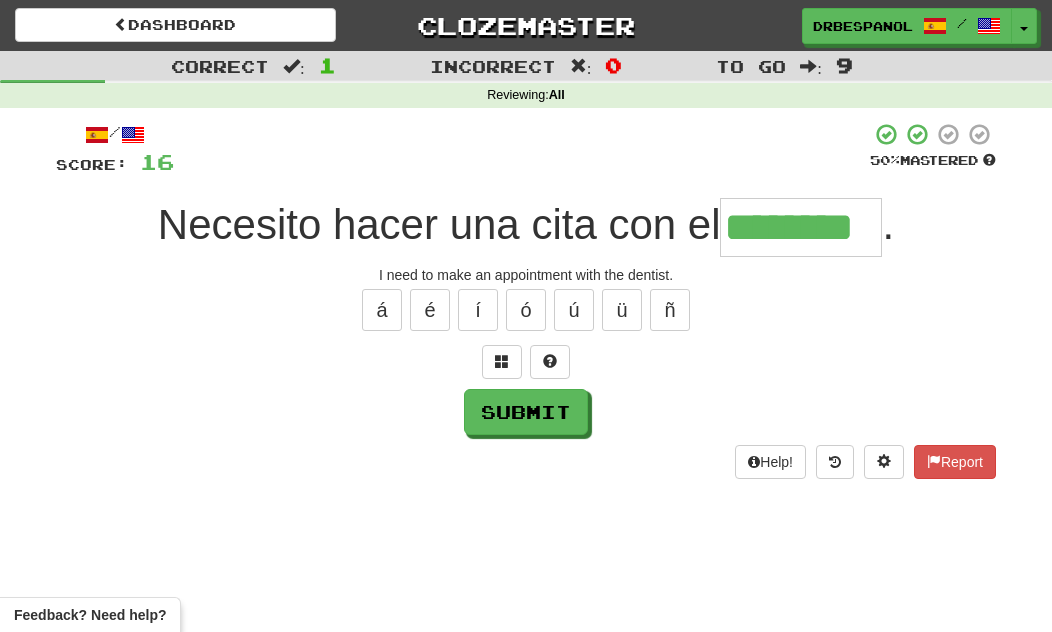 type on "********" 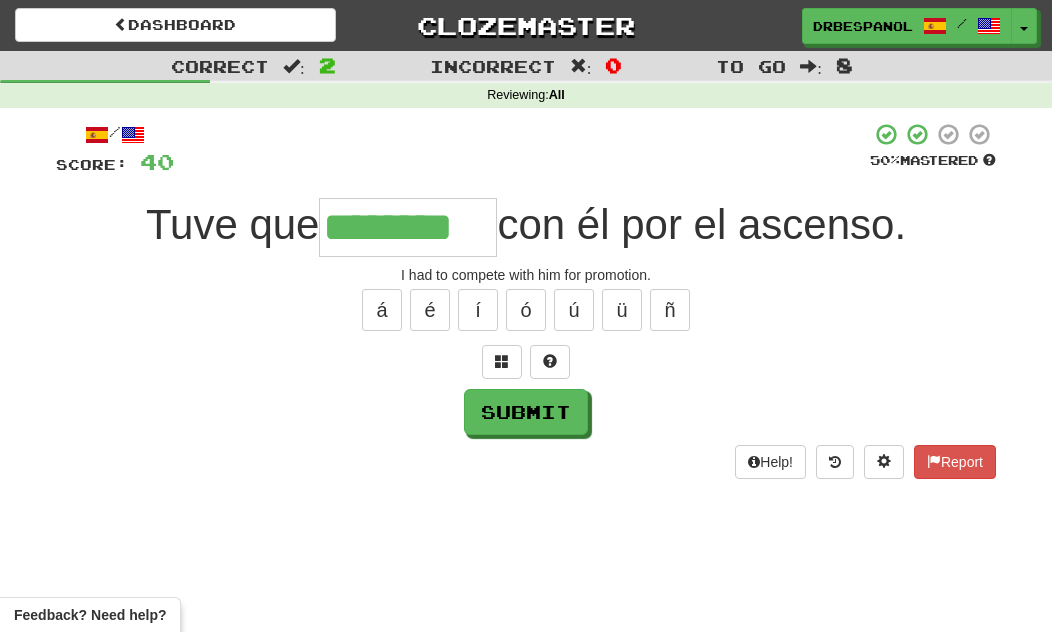 type on "********" 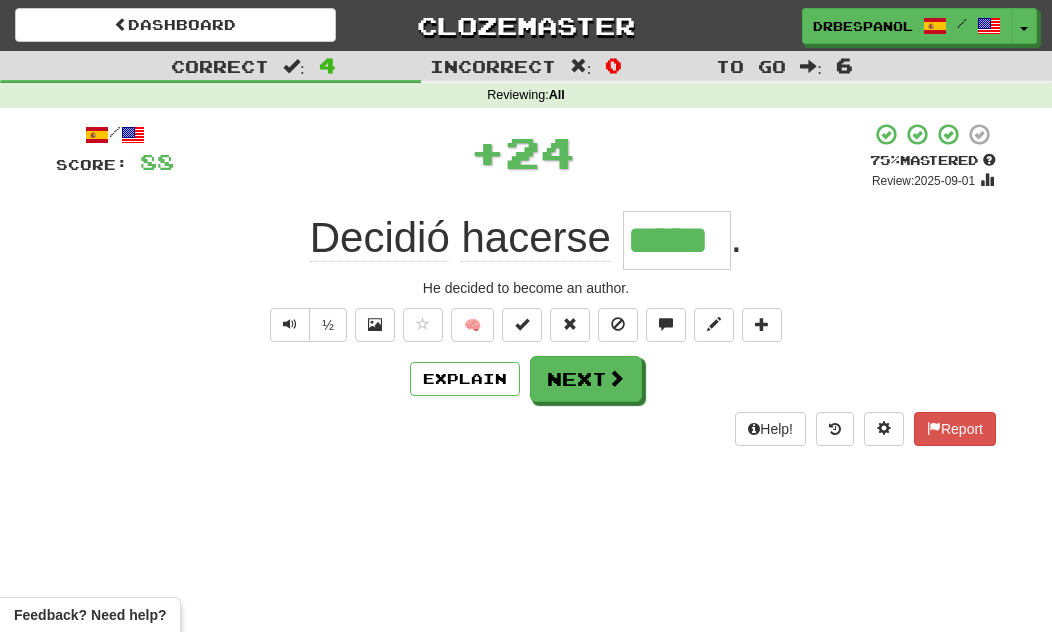 type on "*****" 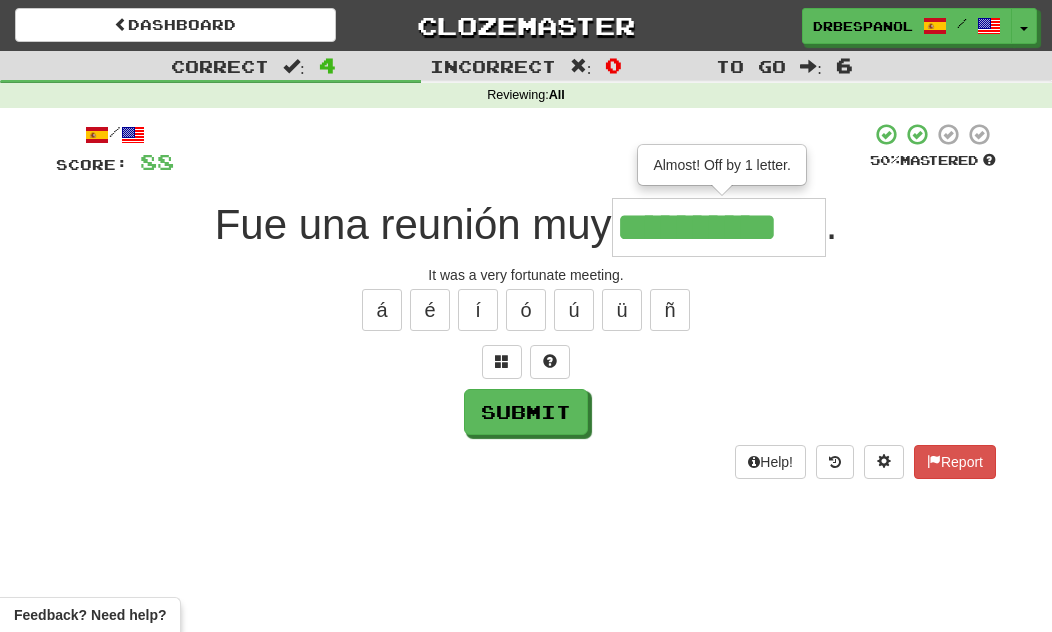 type on "**********" 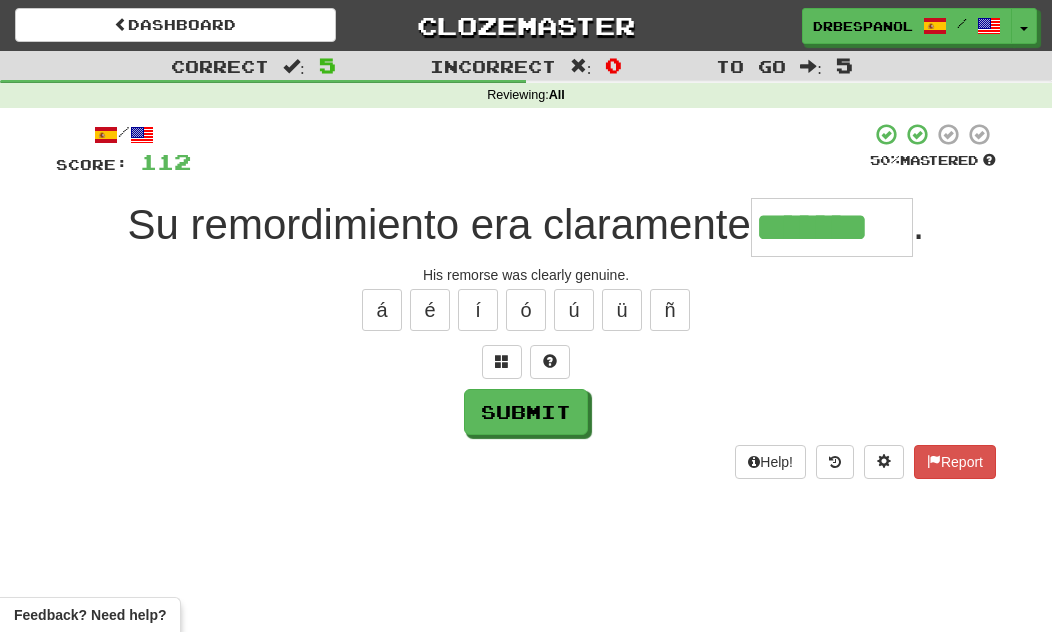 type on "*******" 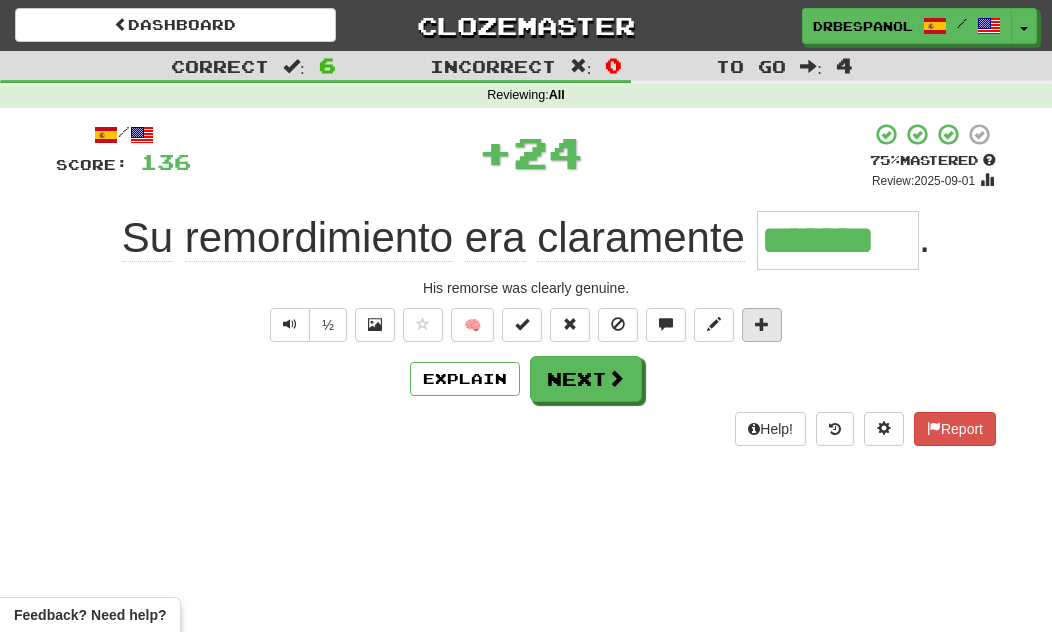 click at bounding box center (762, 324) 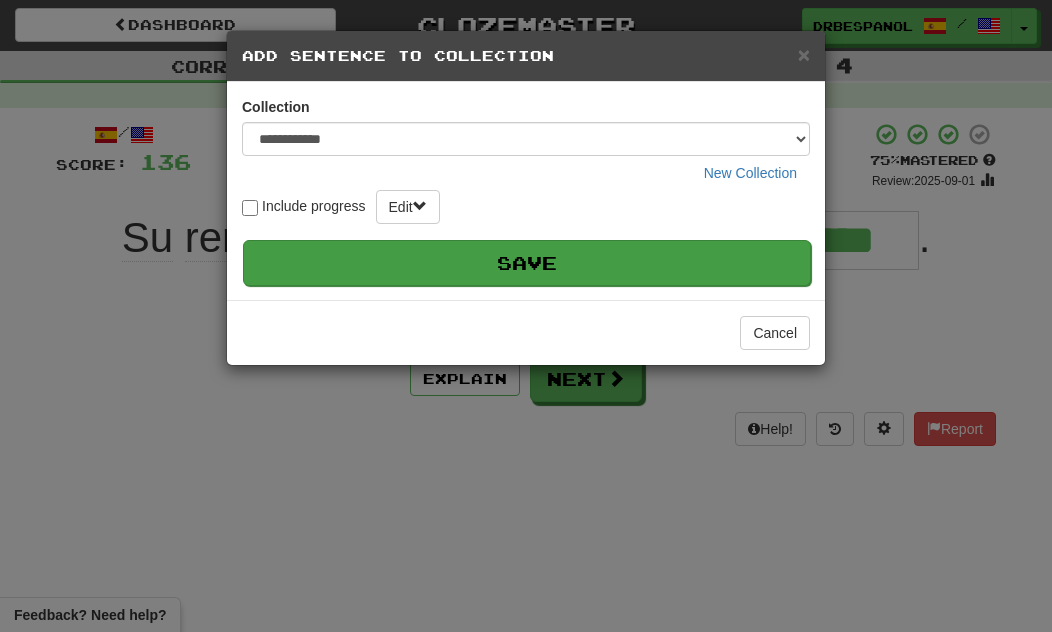 click on "Save" at bounding box center [527, 263] 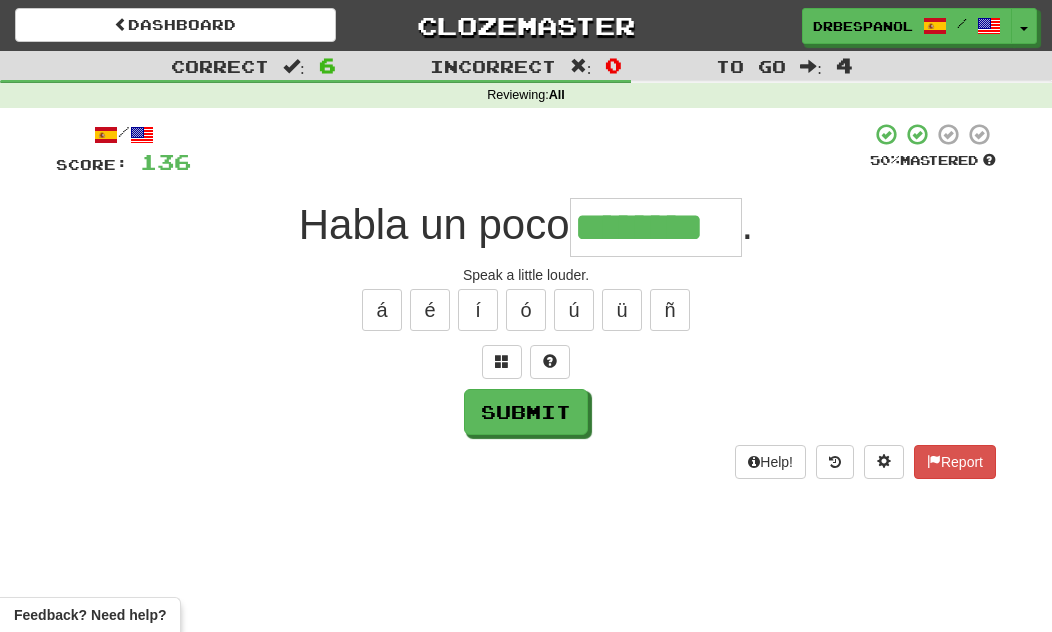 type on "********" 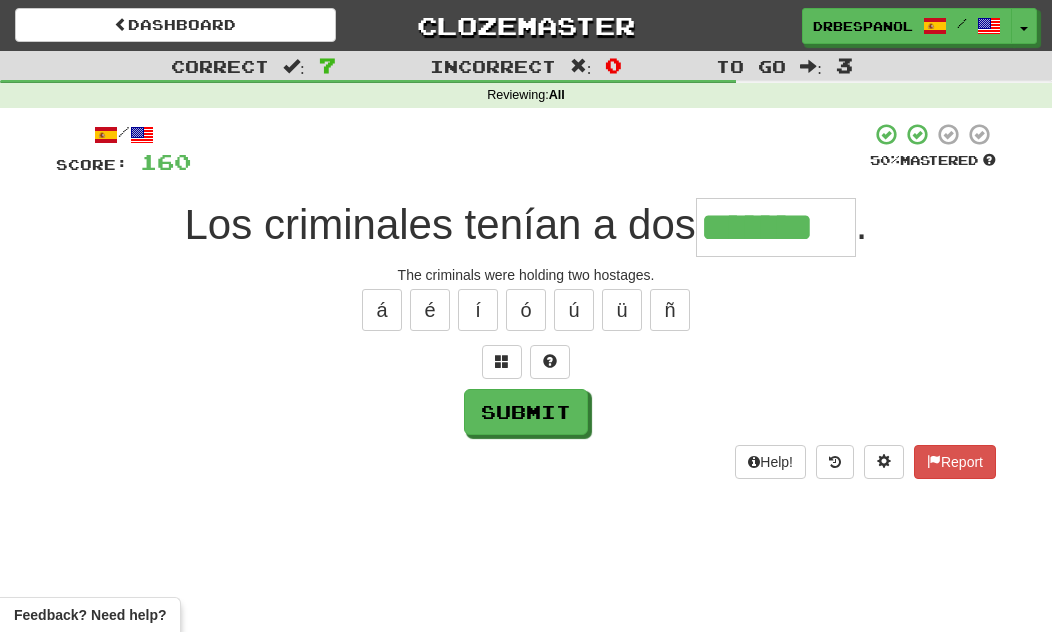 type on "*******" 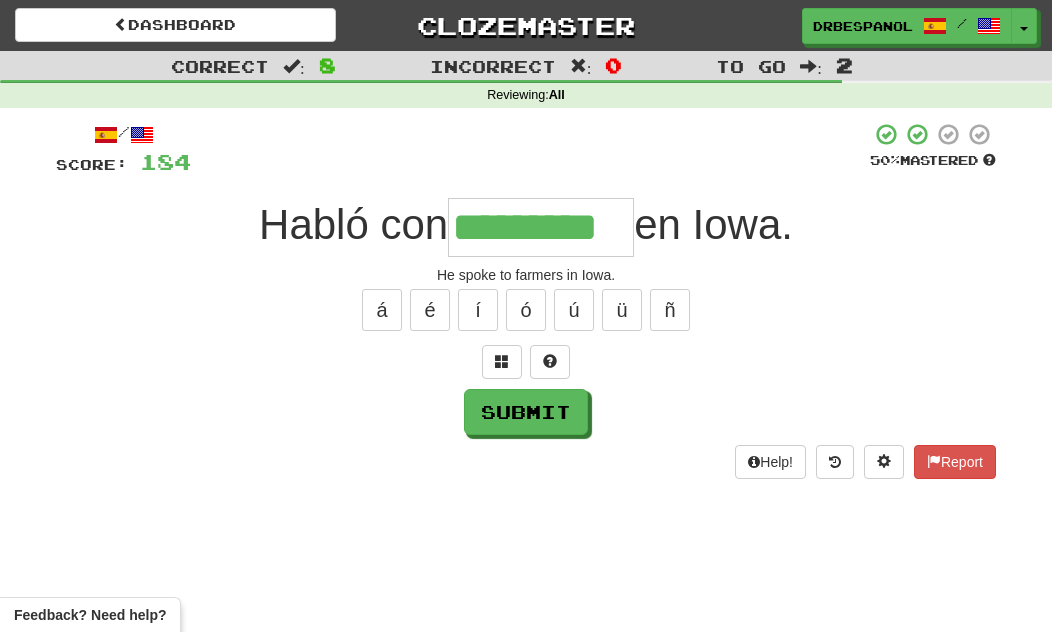 type on "*********" 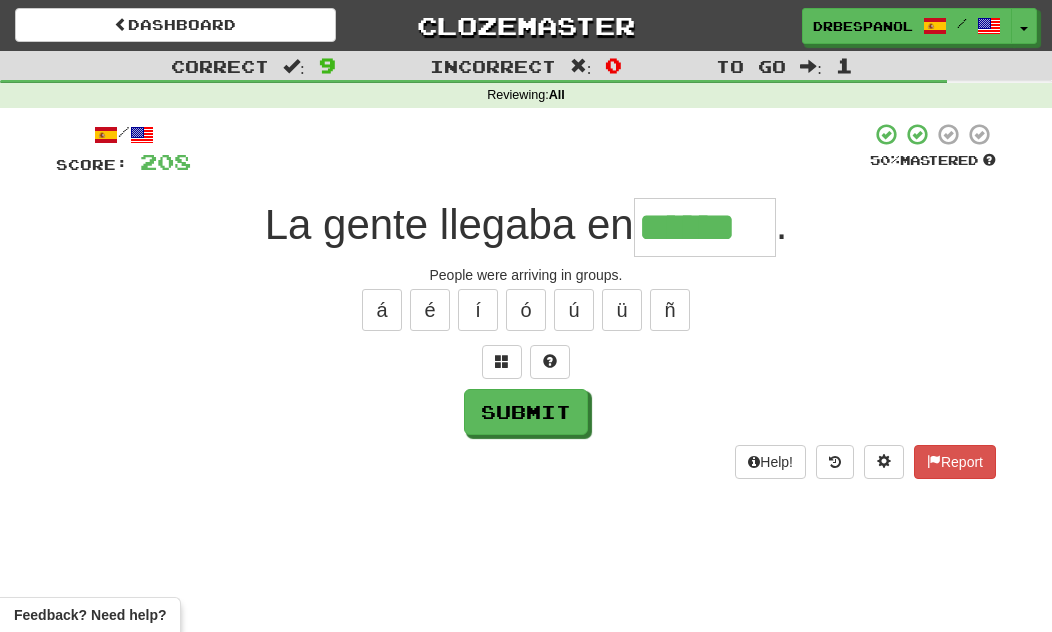 type on "******" 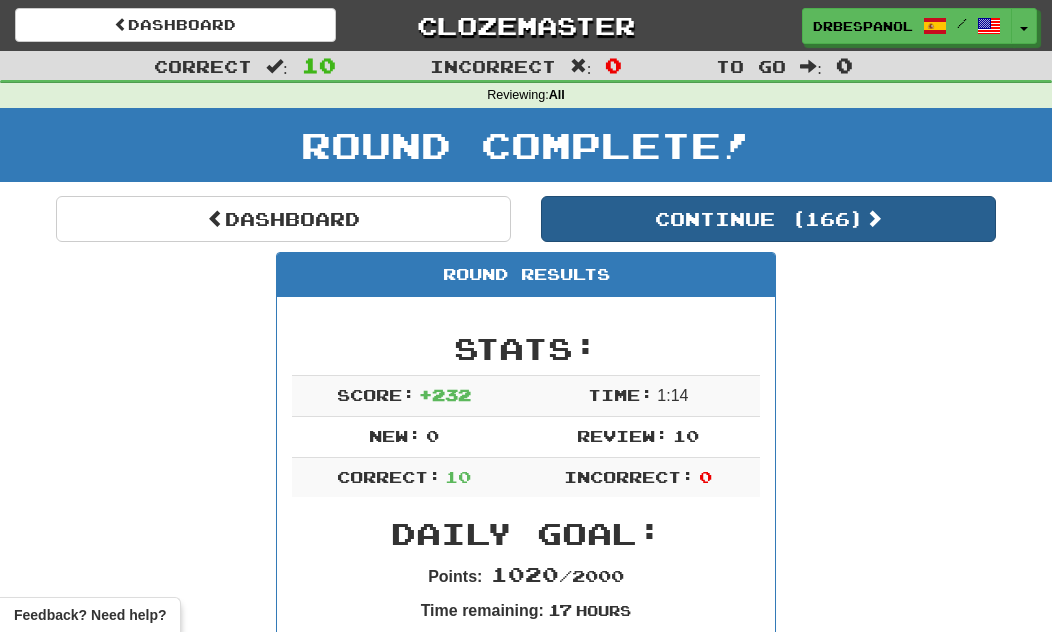 click on "Continue ( 166 )" at bounding box center (768, 219) 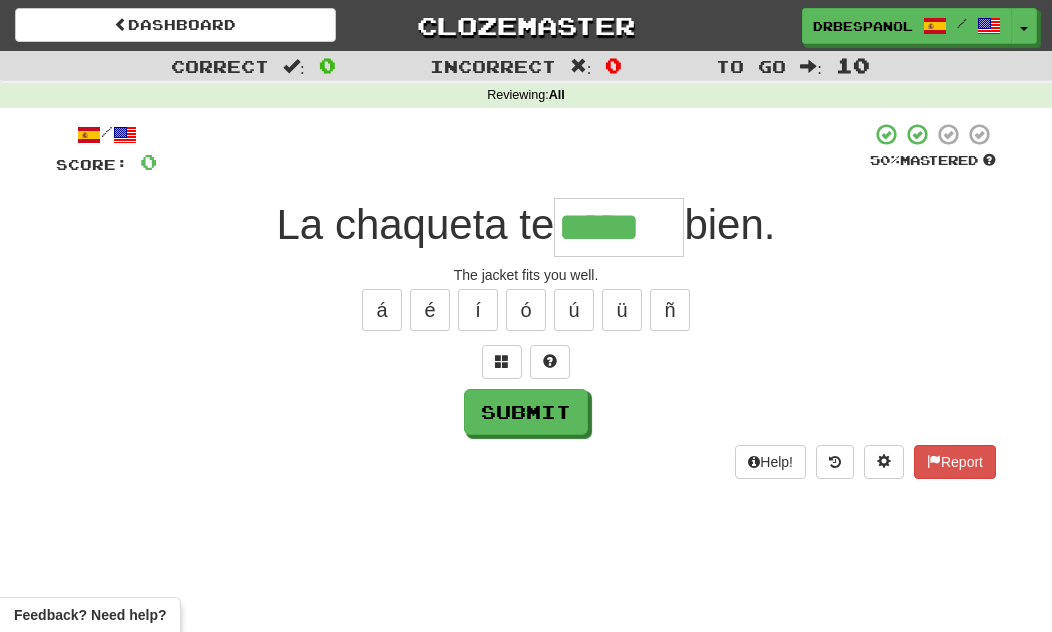 type on "*****" 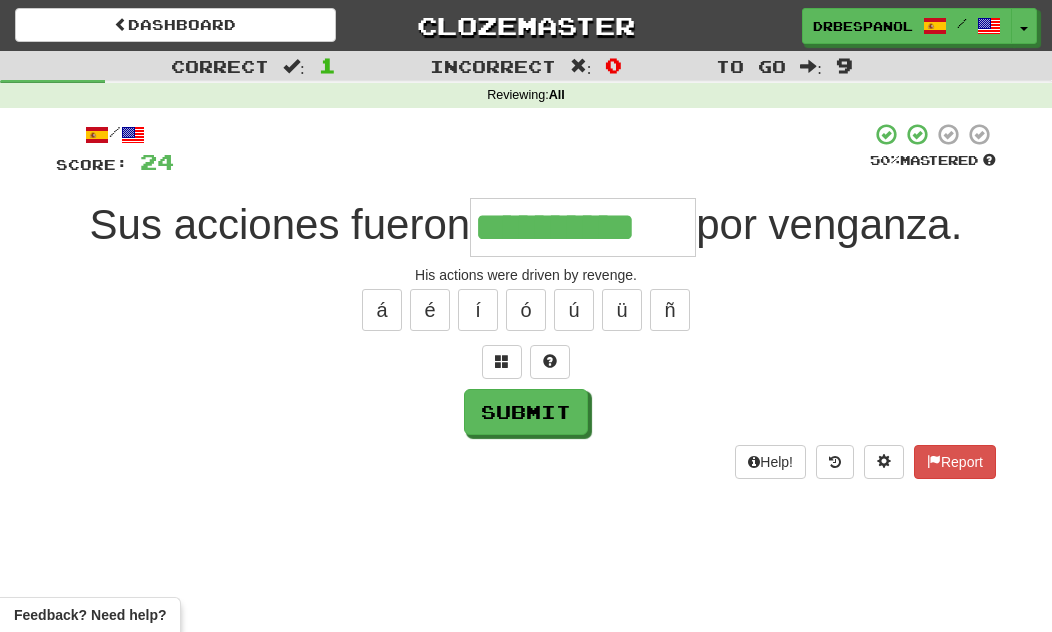 type on "**********" 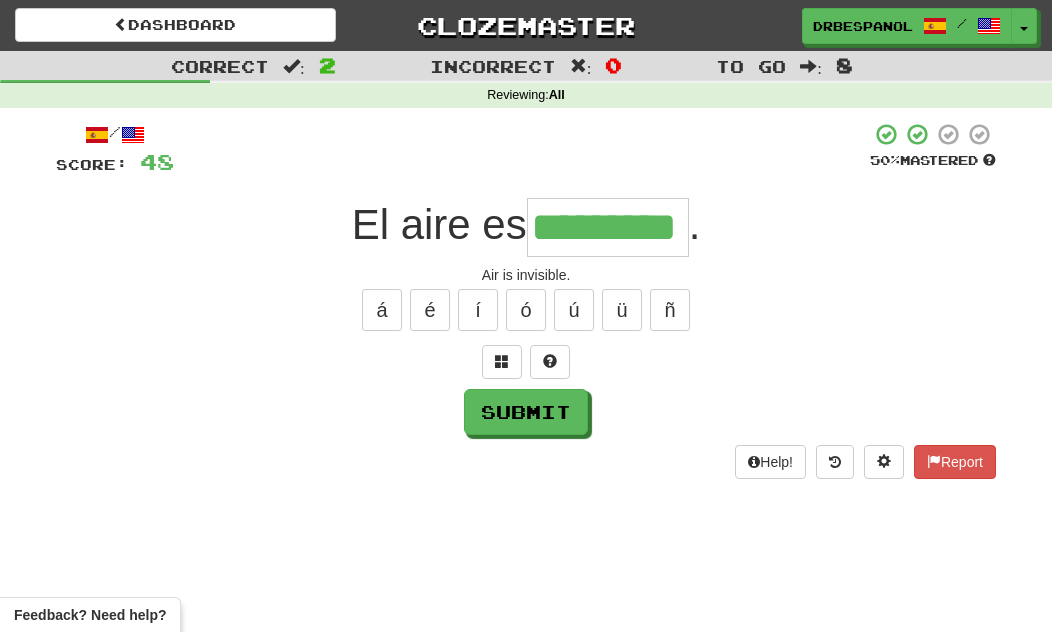 type on "*********" 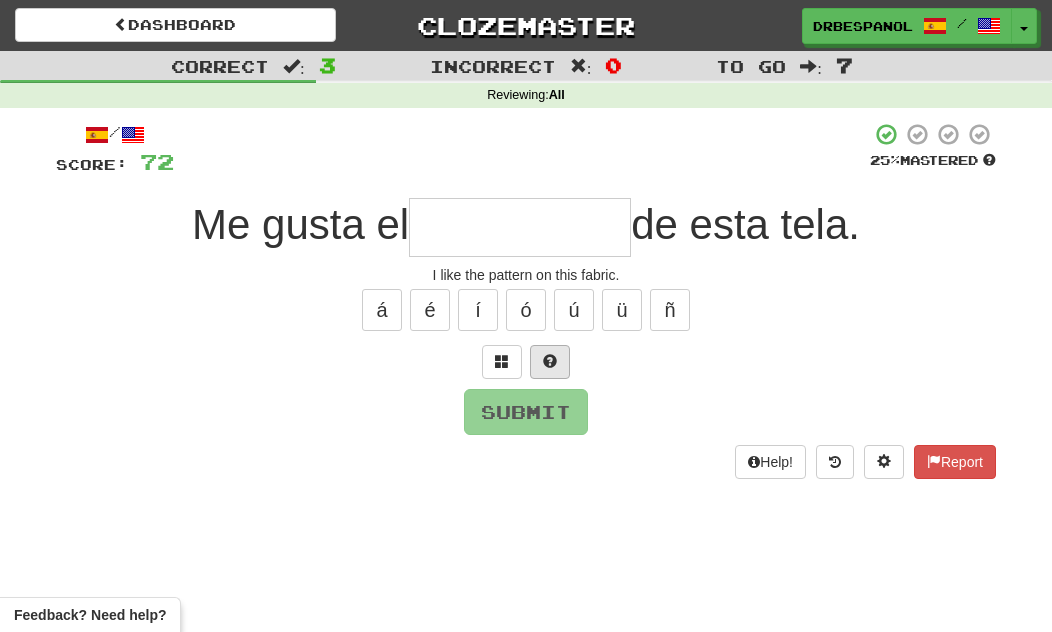 click at bounding box center (550, 361) 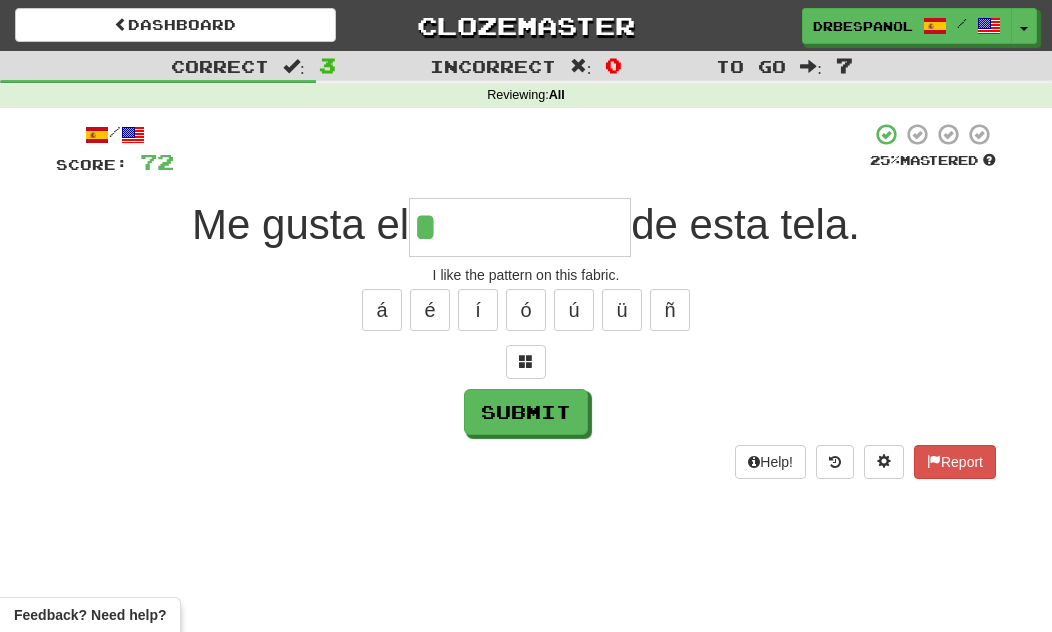 type on "*********" 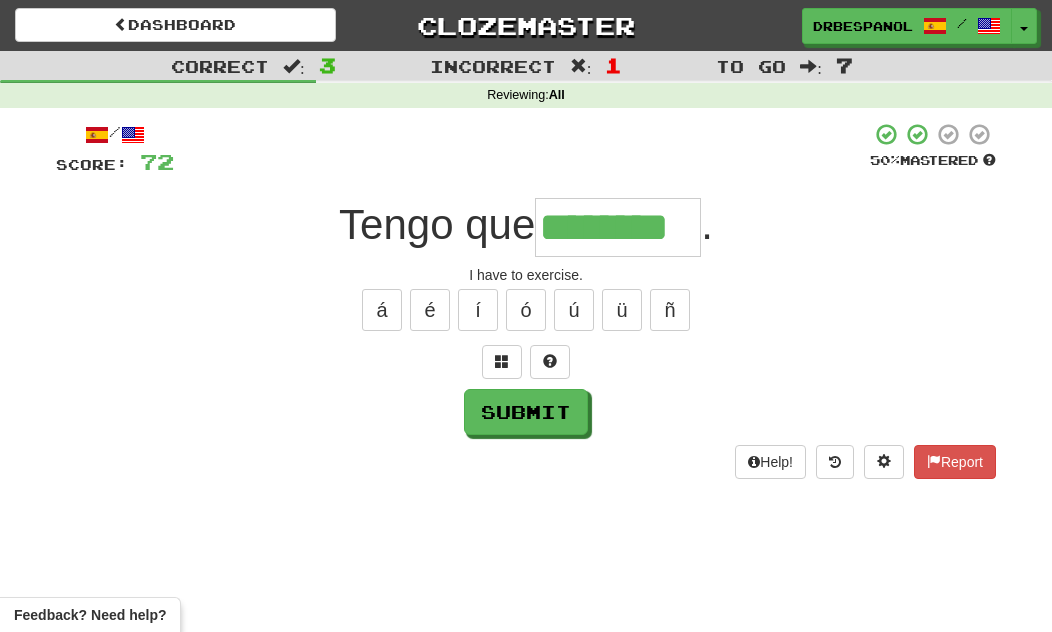 type on "********" 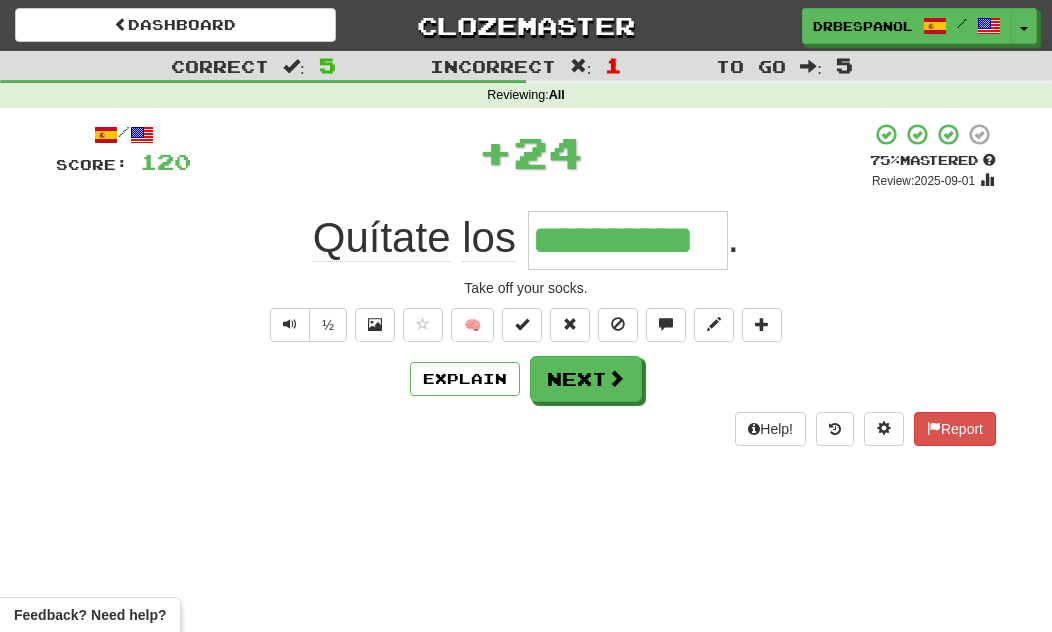 type on "**********" 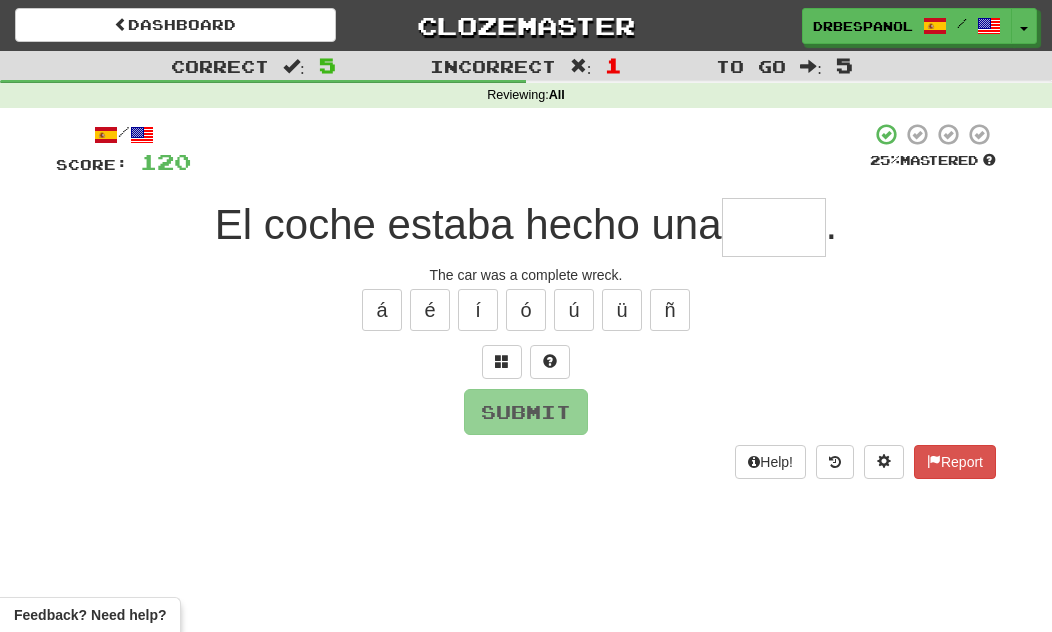 type on "*" 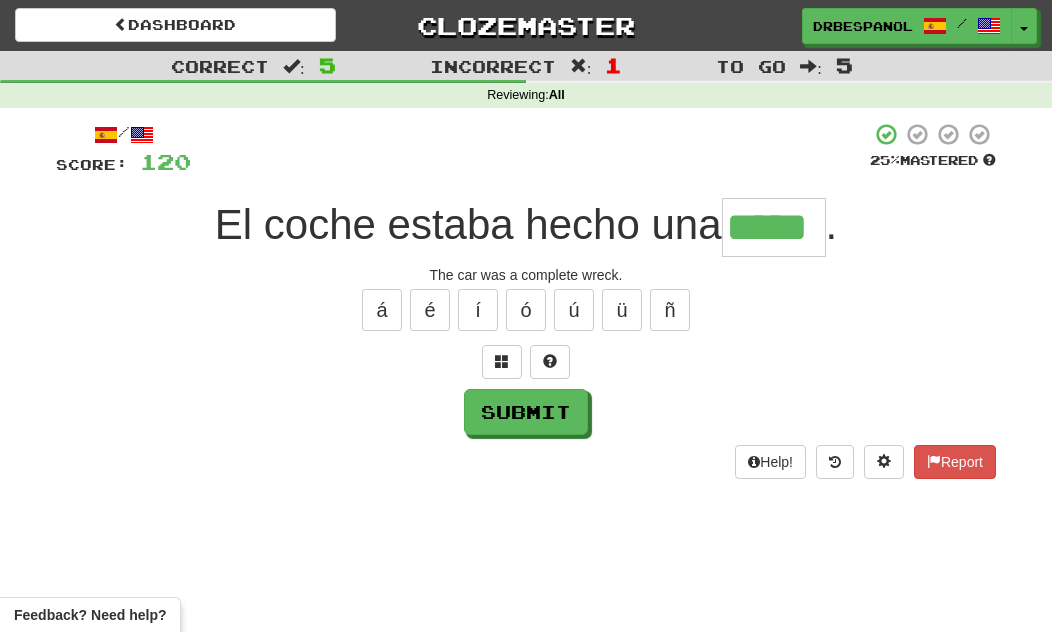 type on "*****" 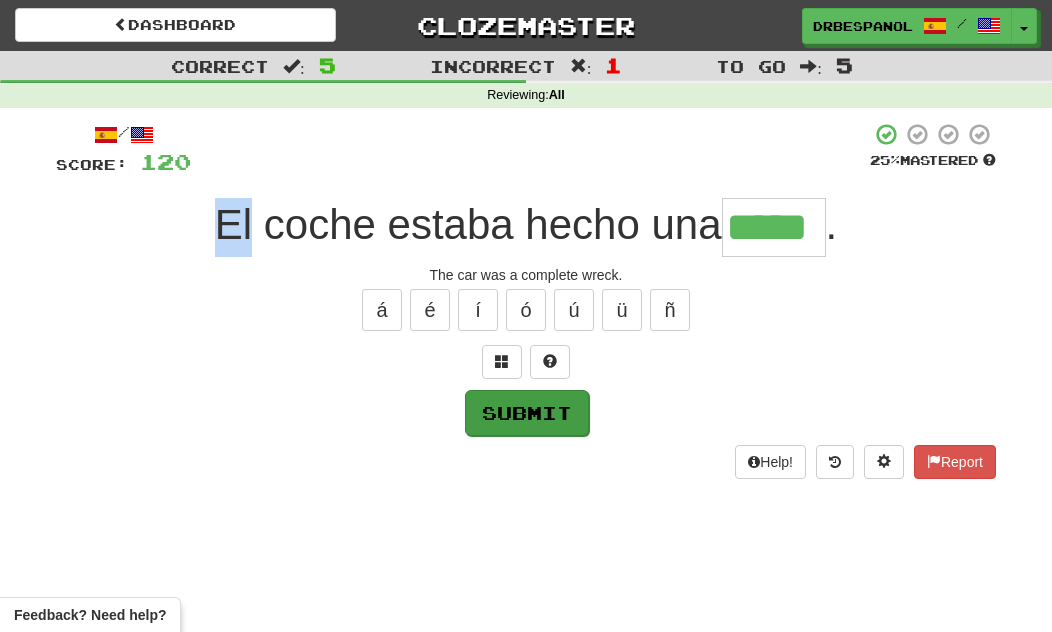 click on "Submit" at bounding box center (527, 413) 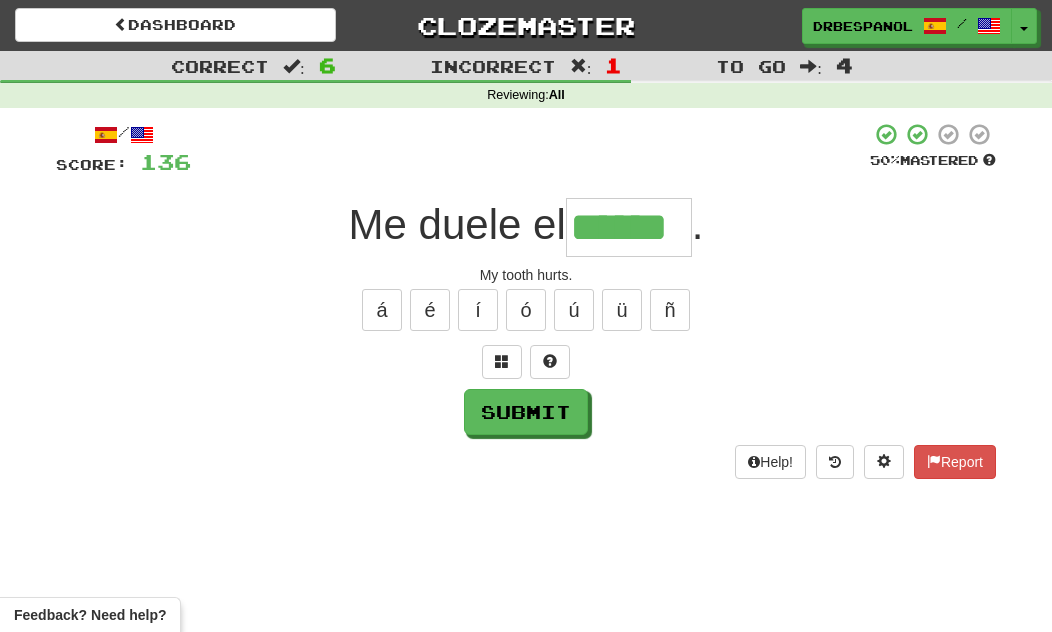 type on "******" 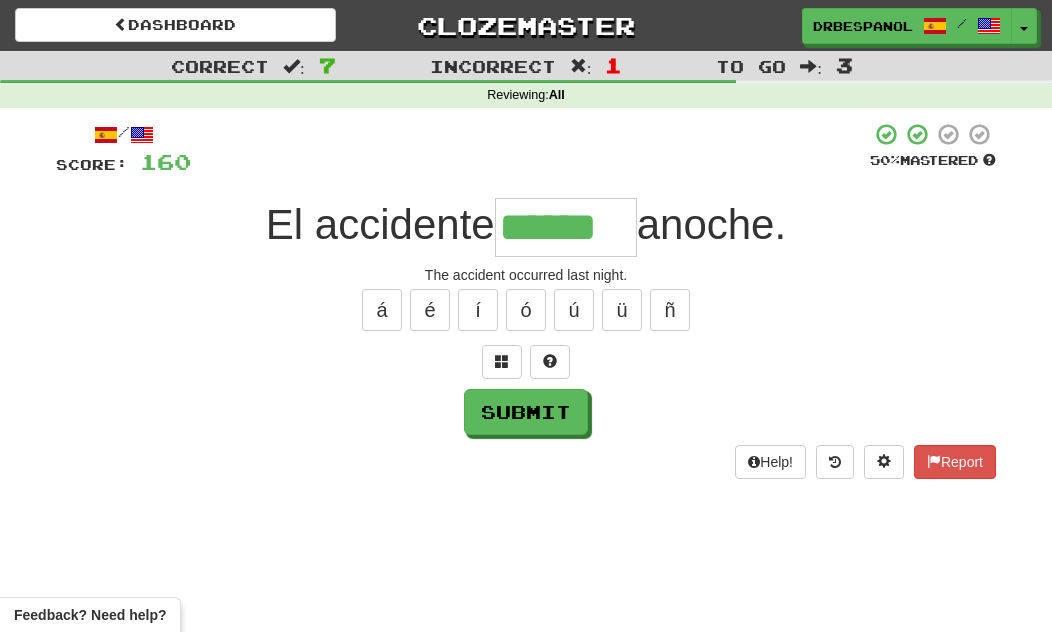 type on "*******" 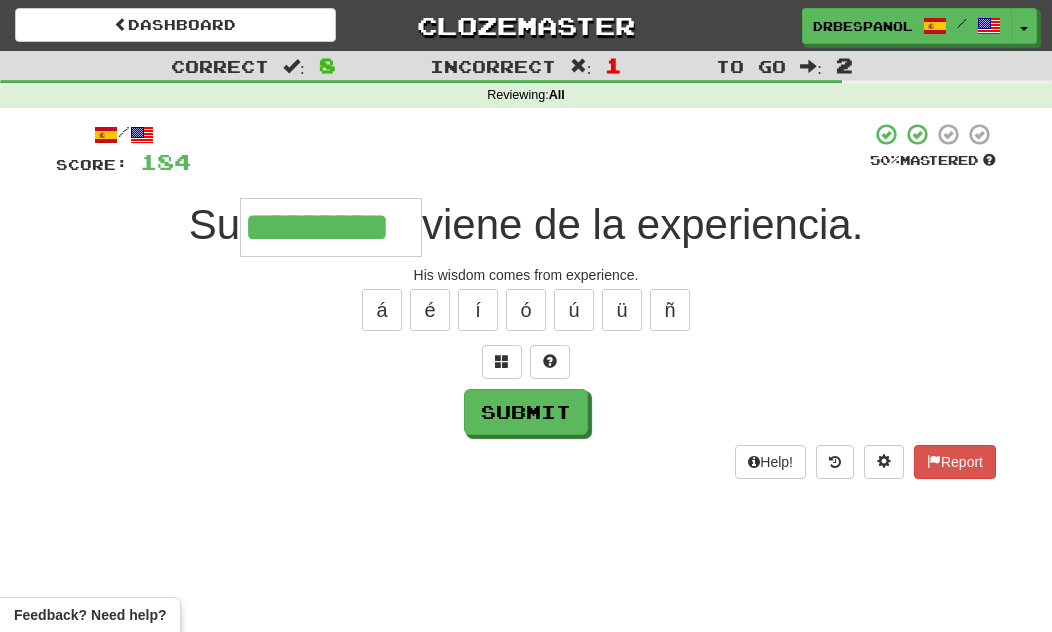 type on "*********" 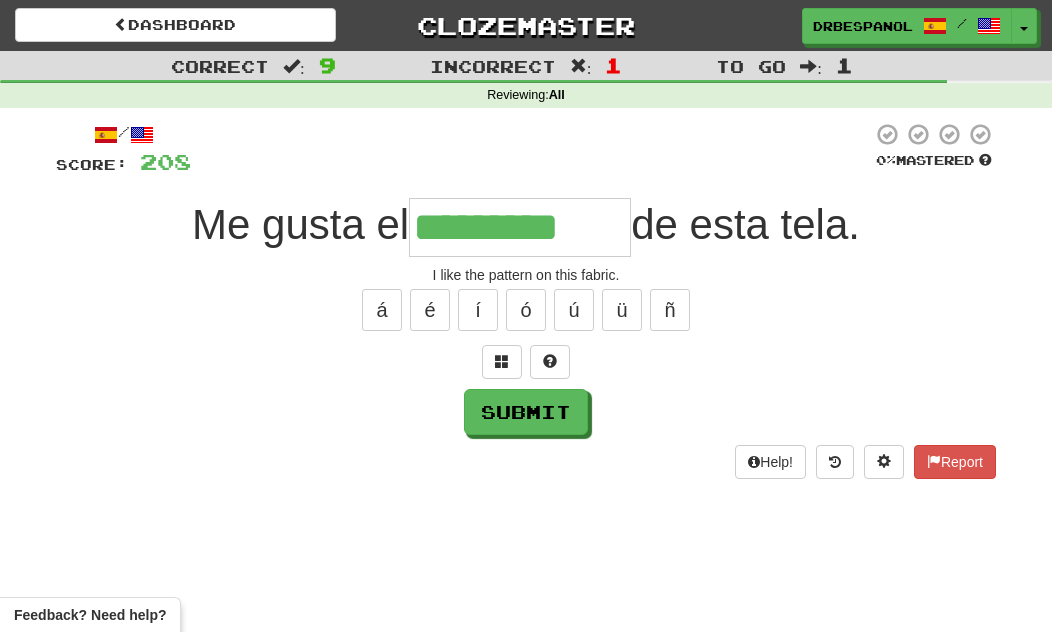 type on "*********" 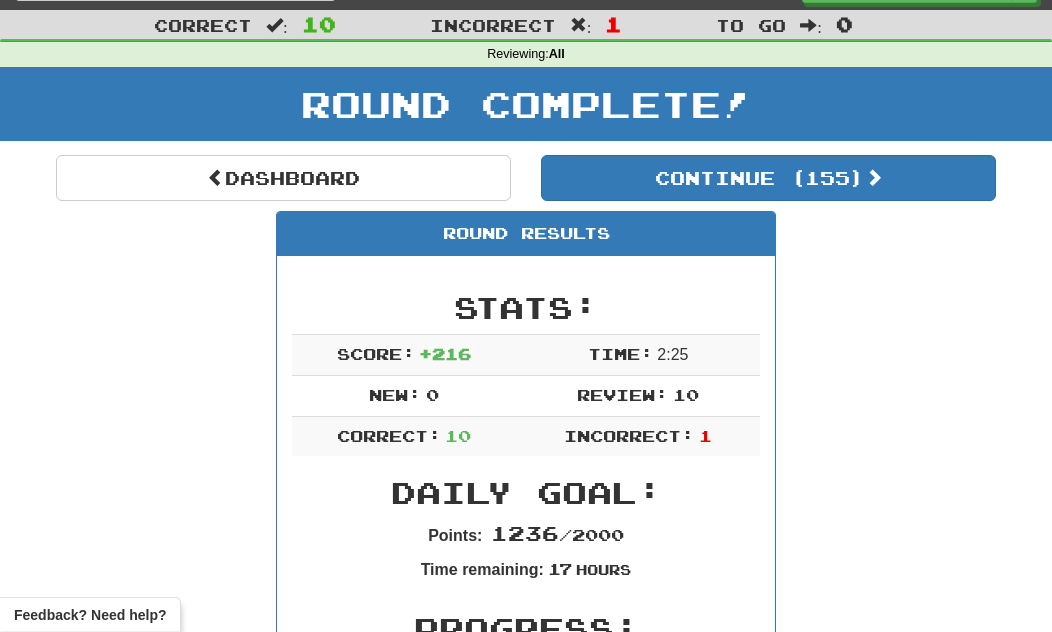 scroll, scrollTop: 53, scrollLeft: 0, axis: vertical 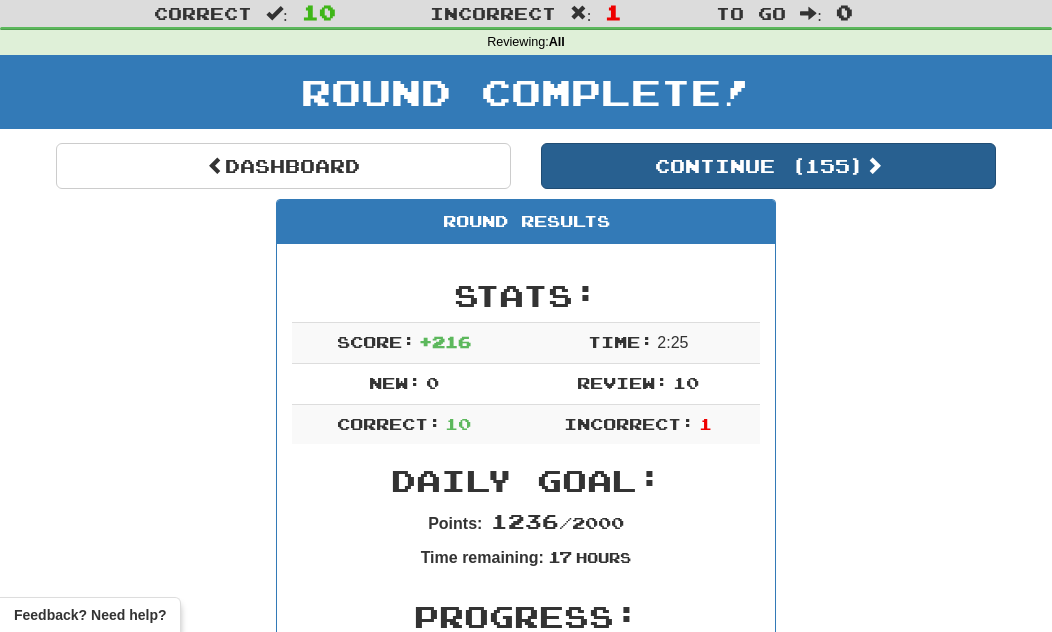 click on "Continue ( 155 )" at bounding box center (768, 166) 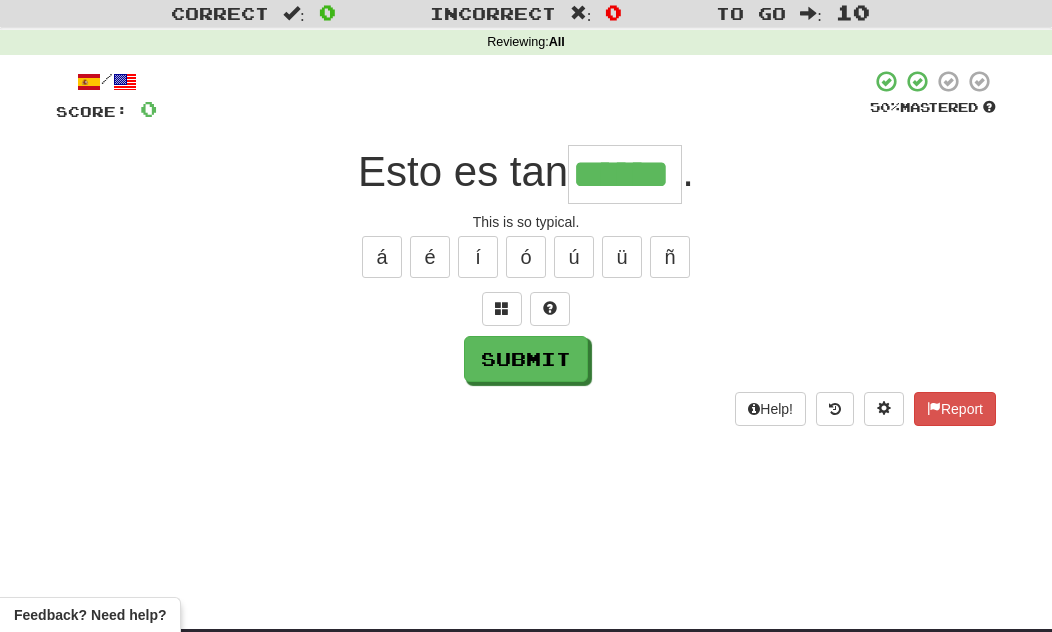 type on "******" 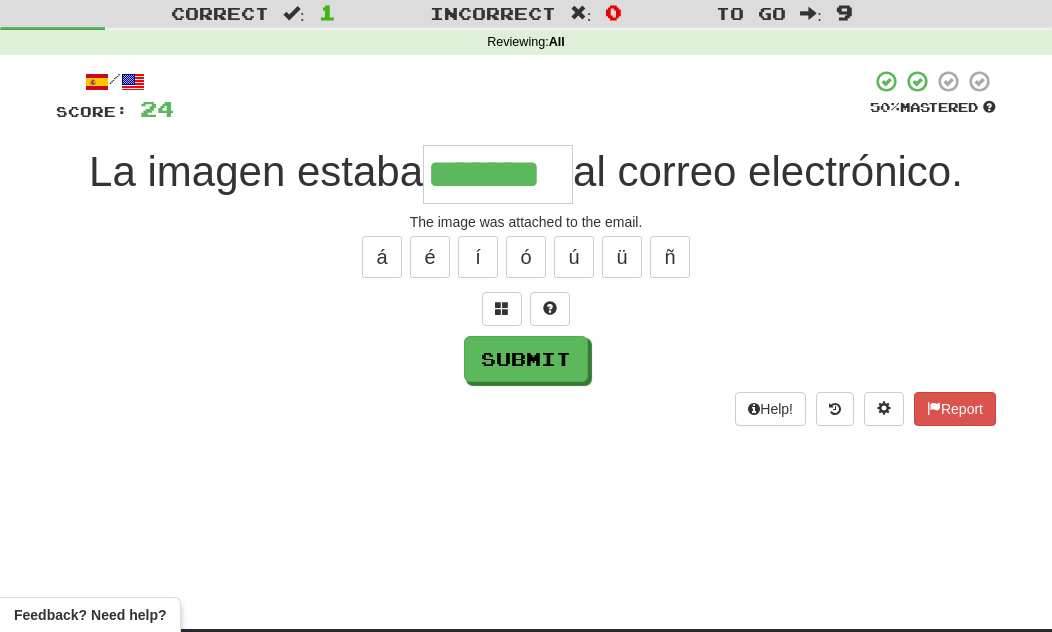 type on "*******" 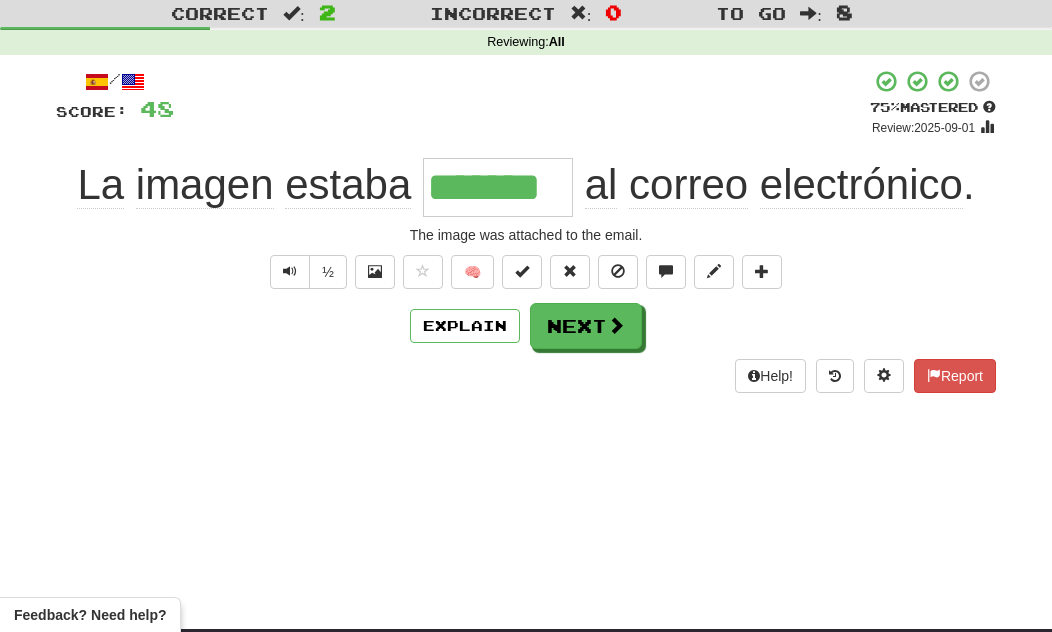 click on "La" 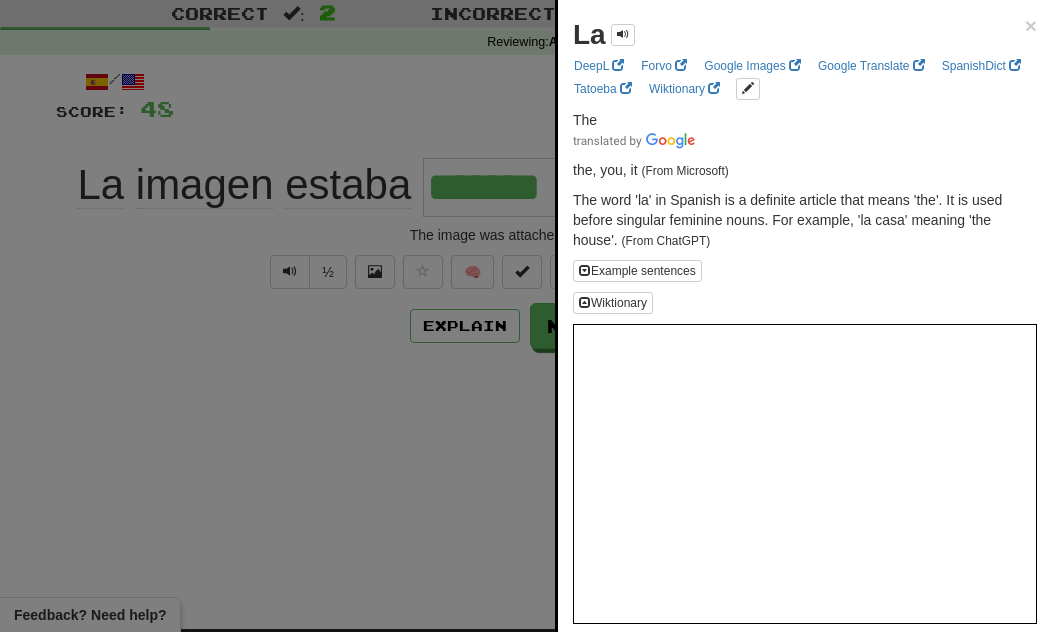 click at bounding box center [526, 316] 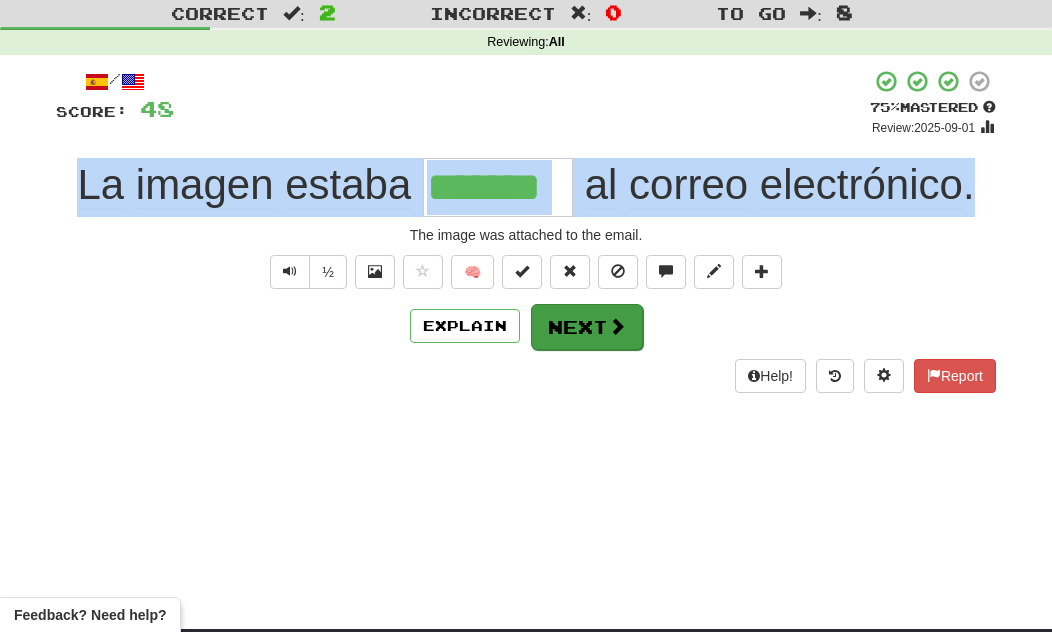 click at bounding box center [617, 326] 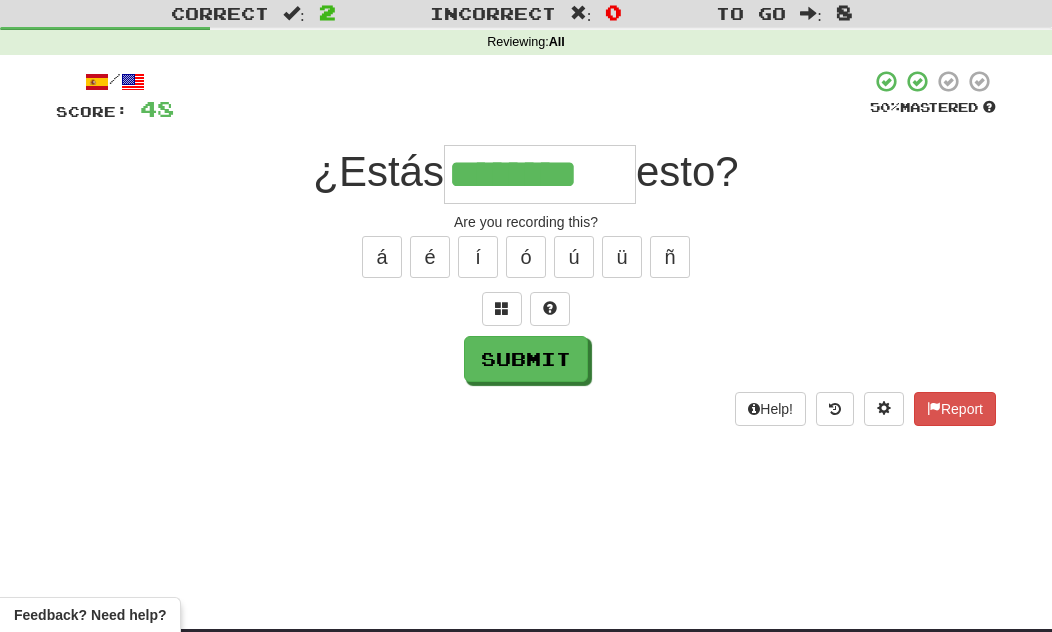 type on "********" 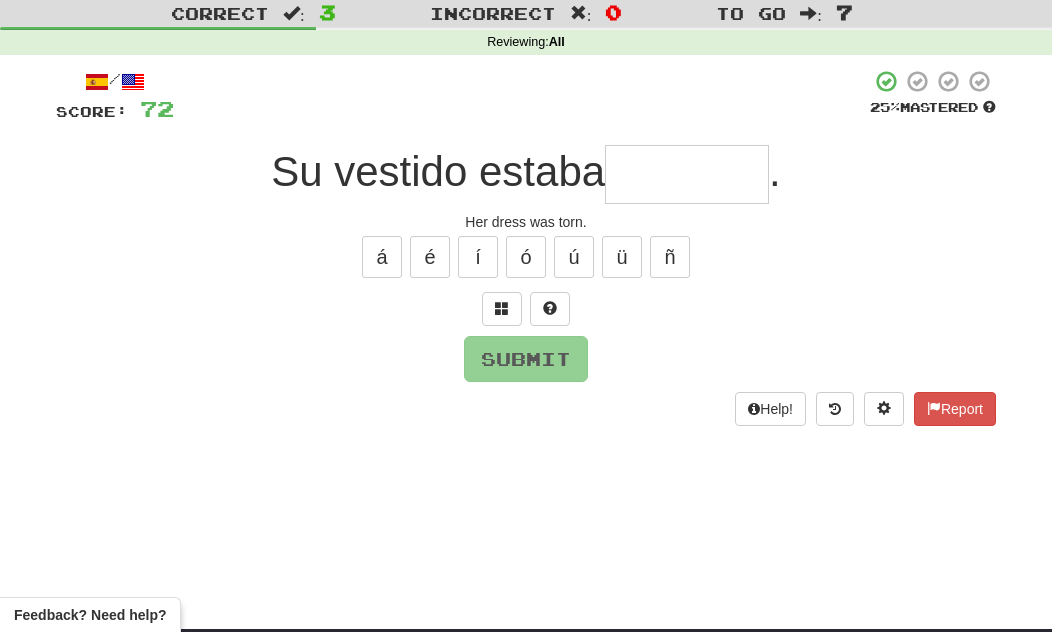 type on "*******" 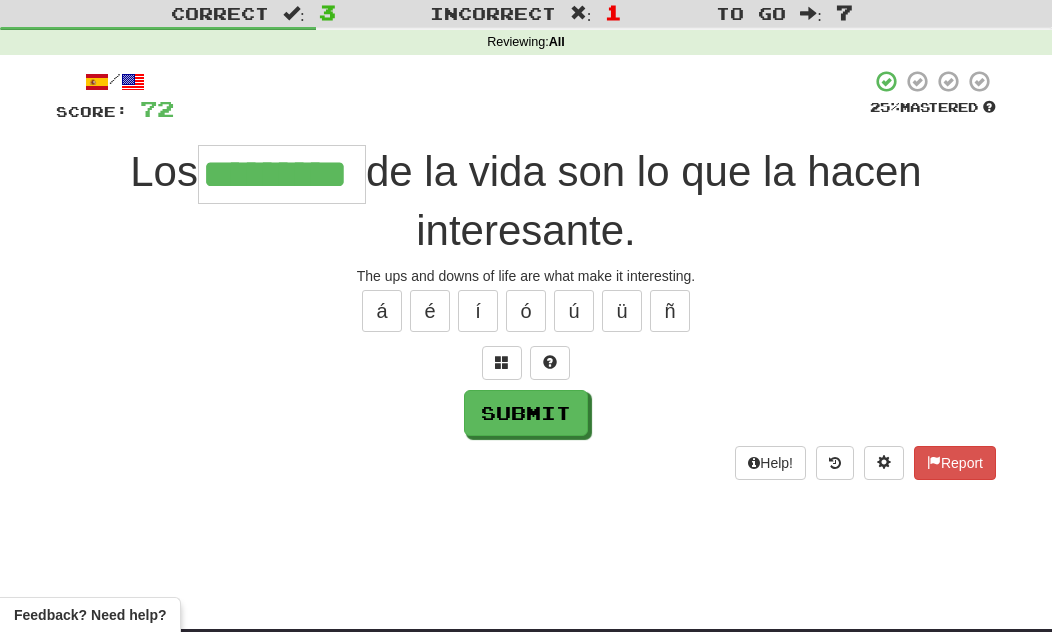 type on "*********" 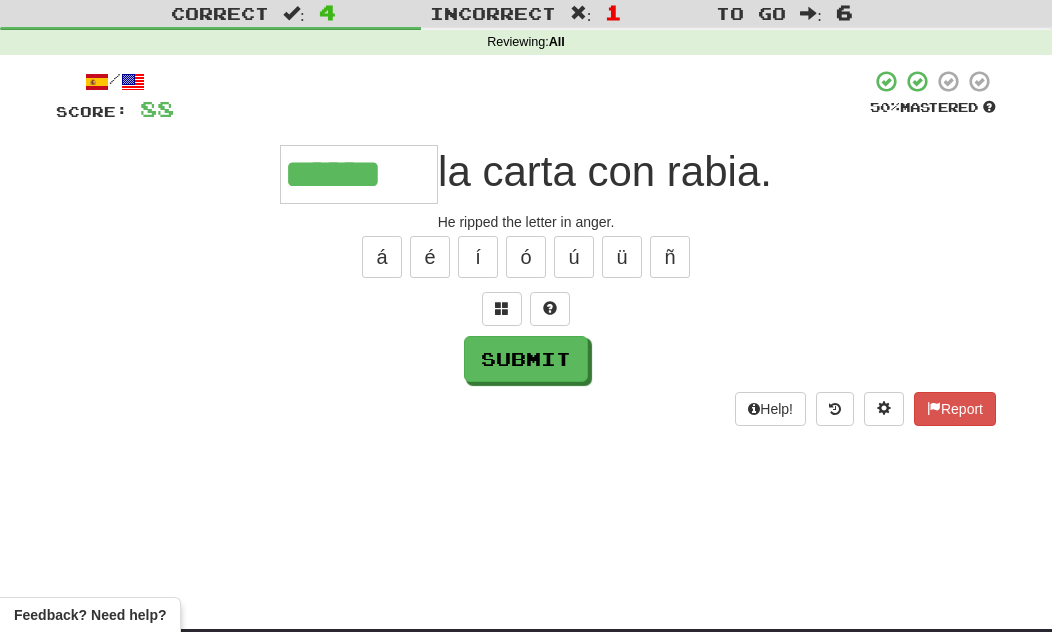 type on "******" 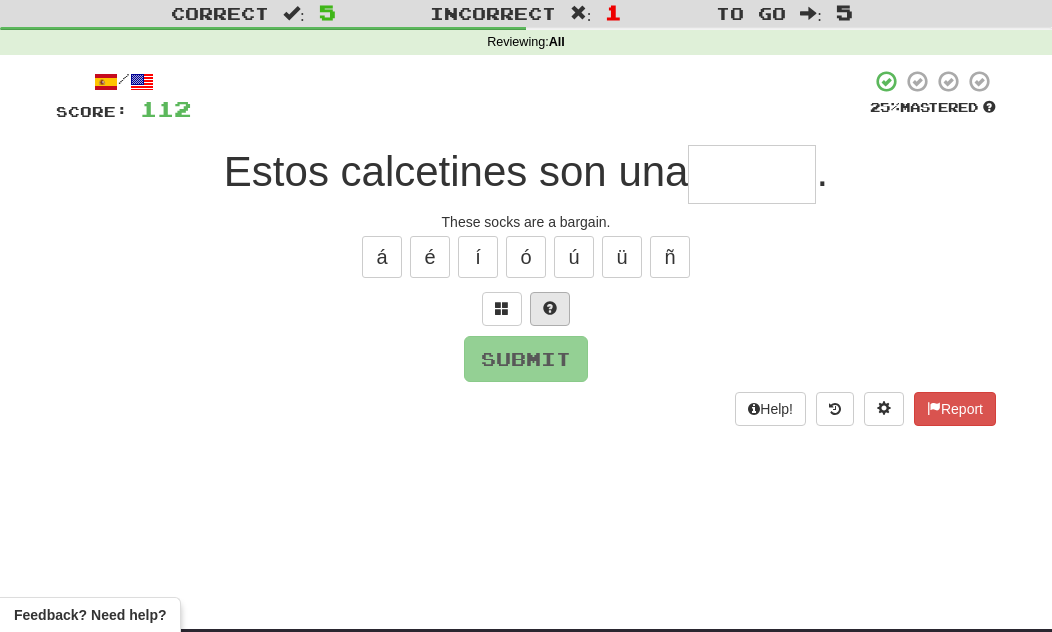click at bounding box center (550, 309) 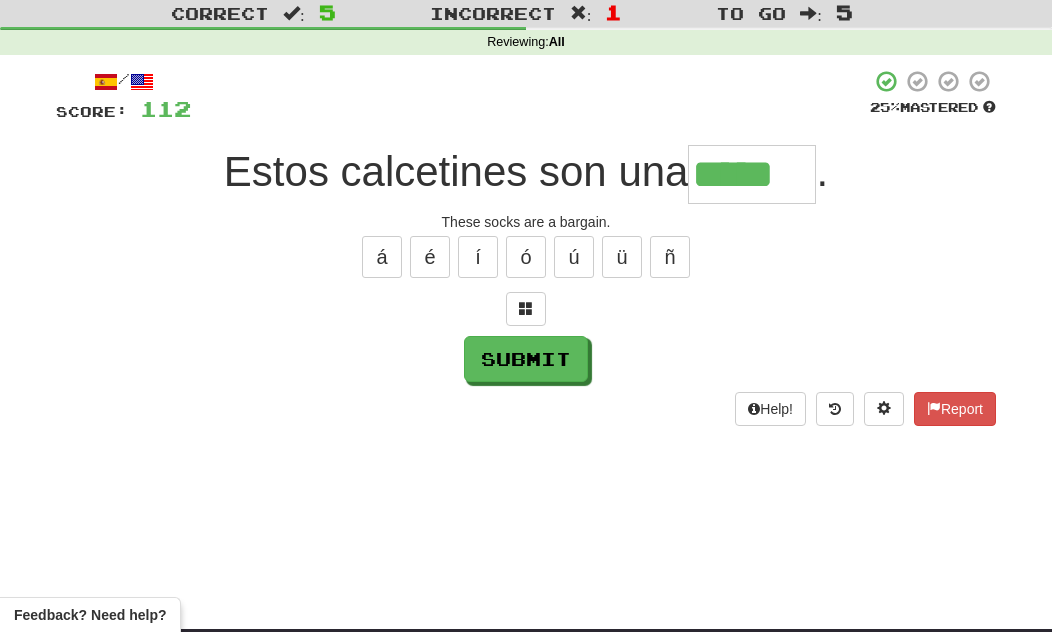 type on "*****" 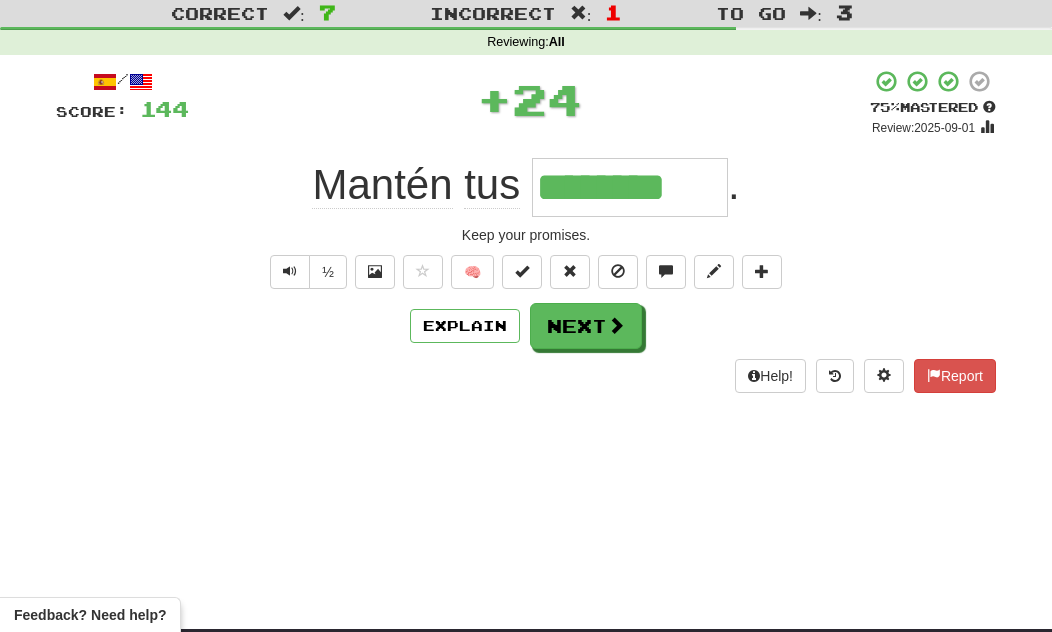 type on "********" 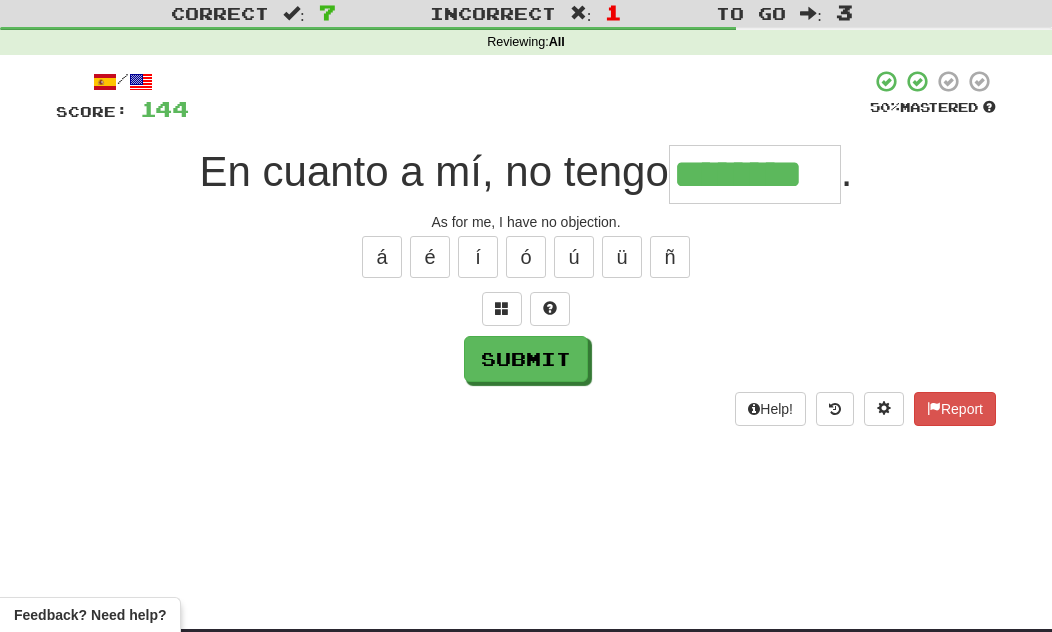 type on "********" 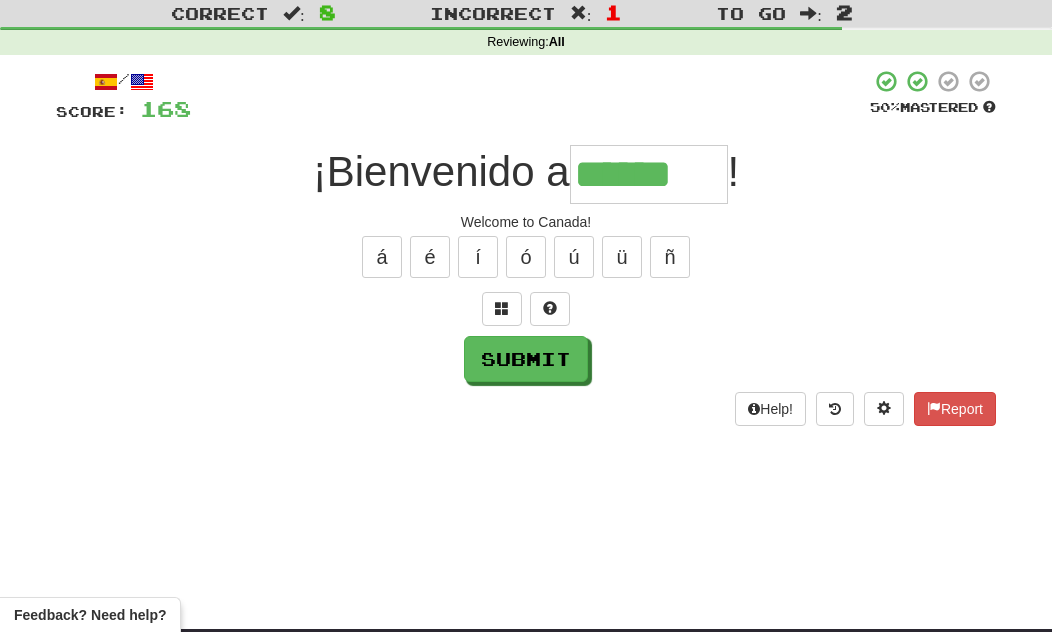 type on "******" 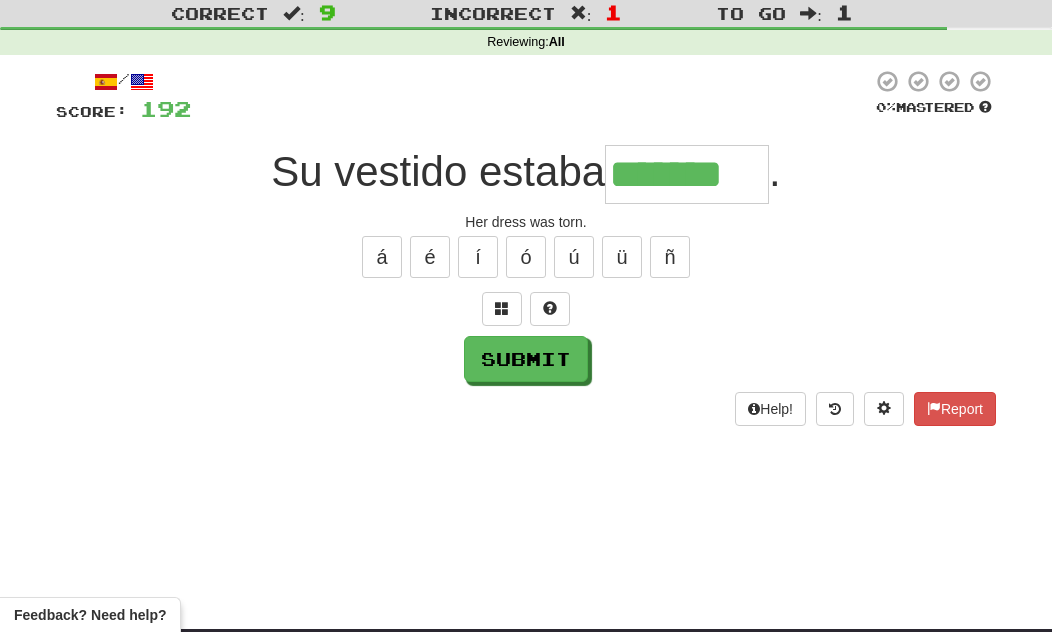 type on "*******" 